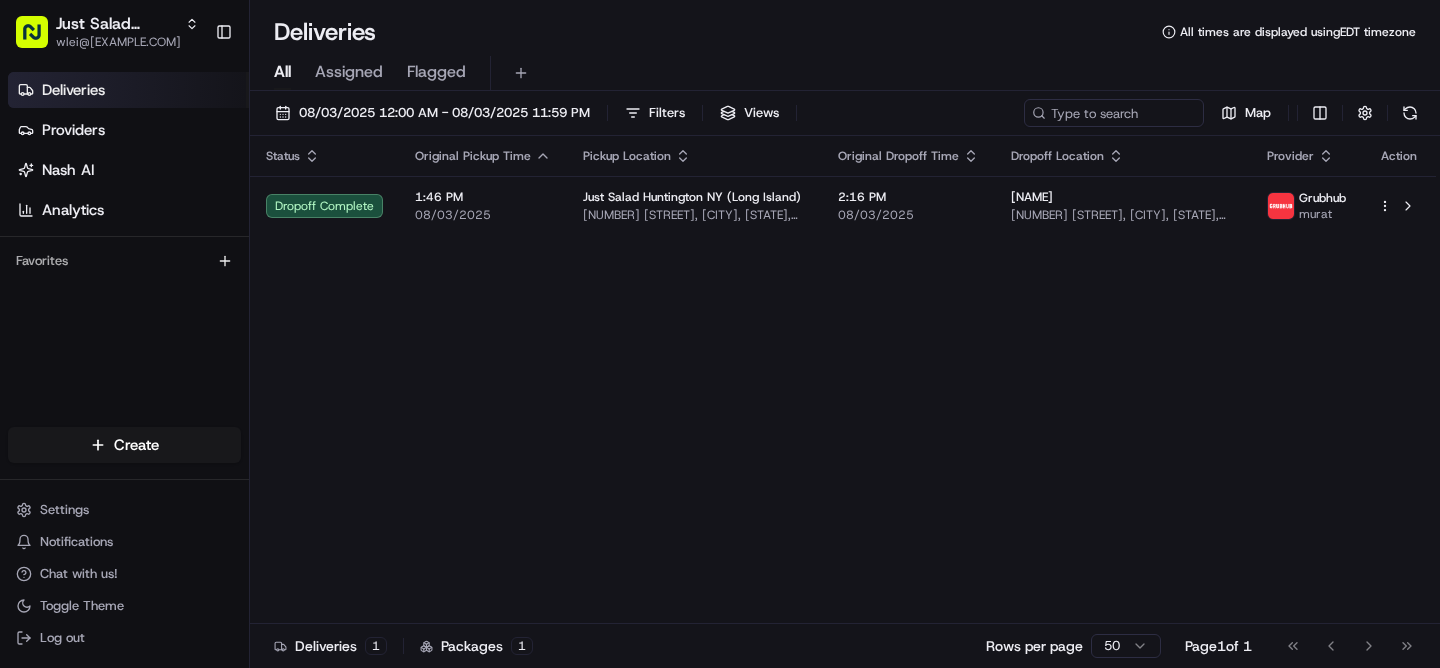 scroll, scrollTop: 0, scrollLeft: 0, axis: both 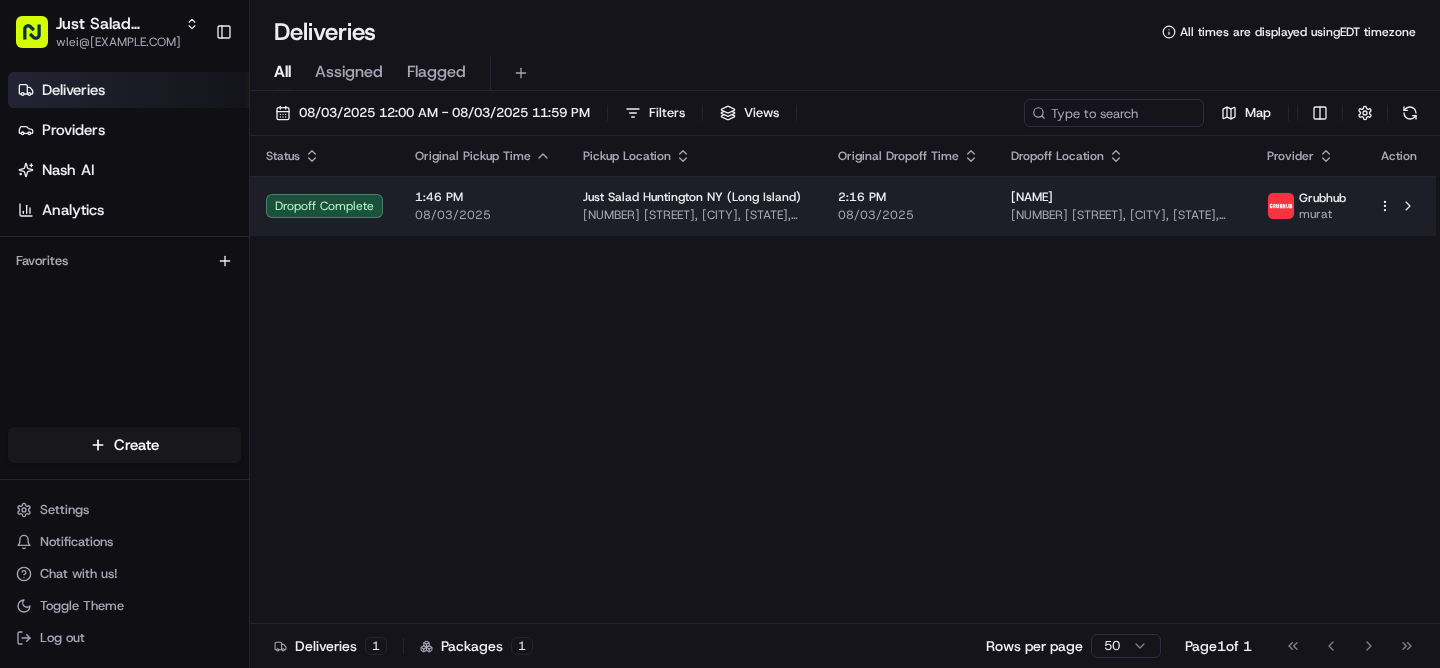 click on "08/03/2025" at bounding box center [908, 215] 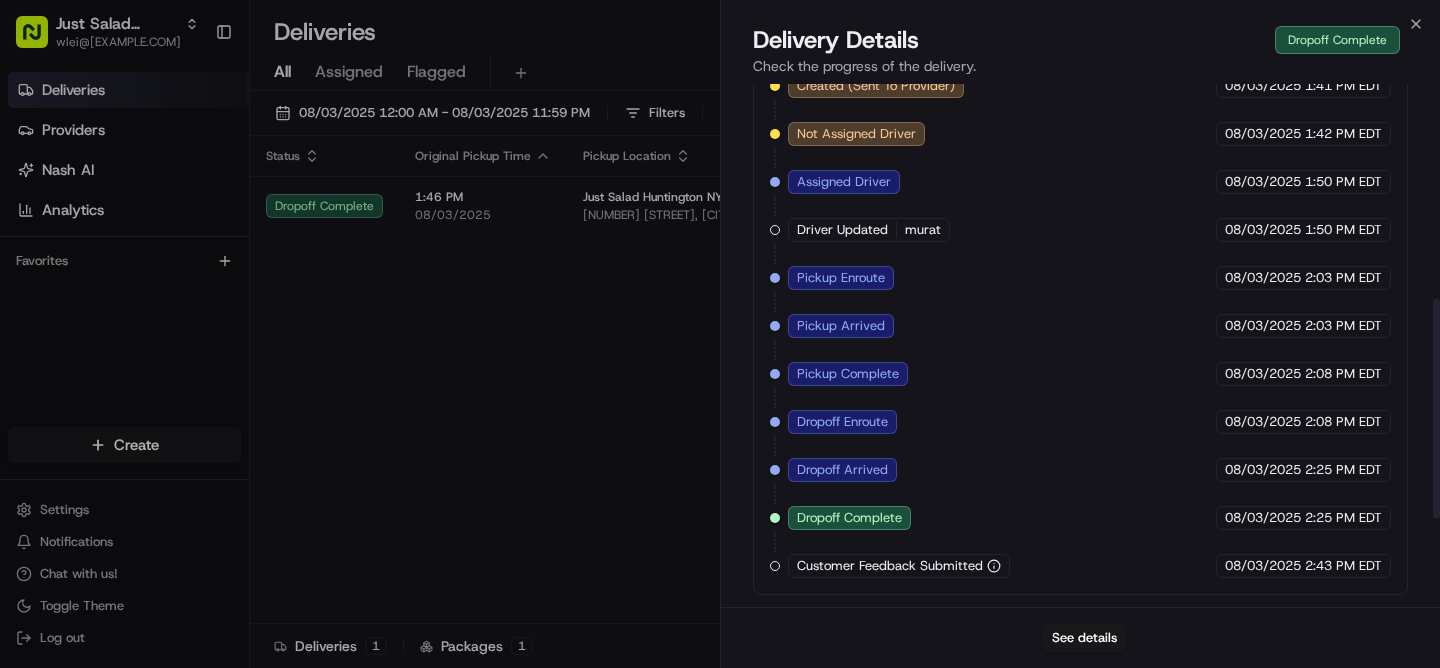 scroll, scrollTop: 0, scrollLeft: 0, axis: both 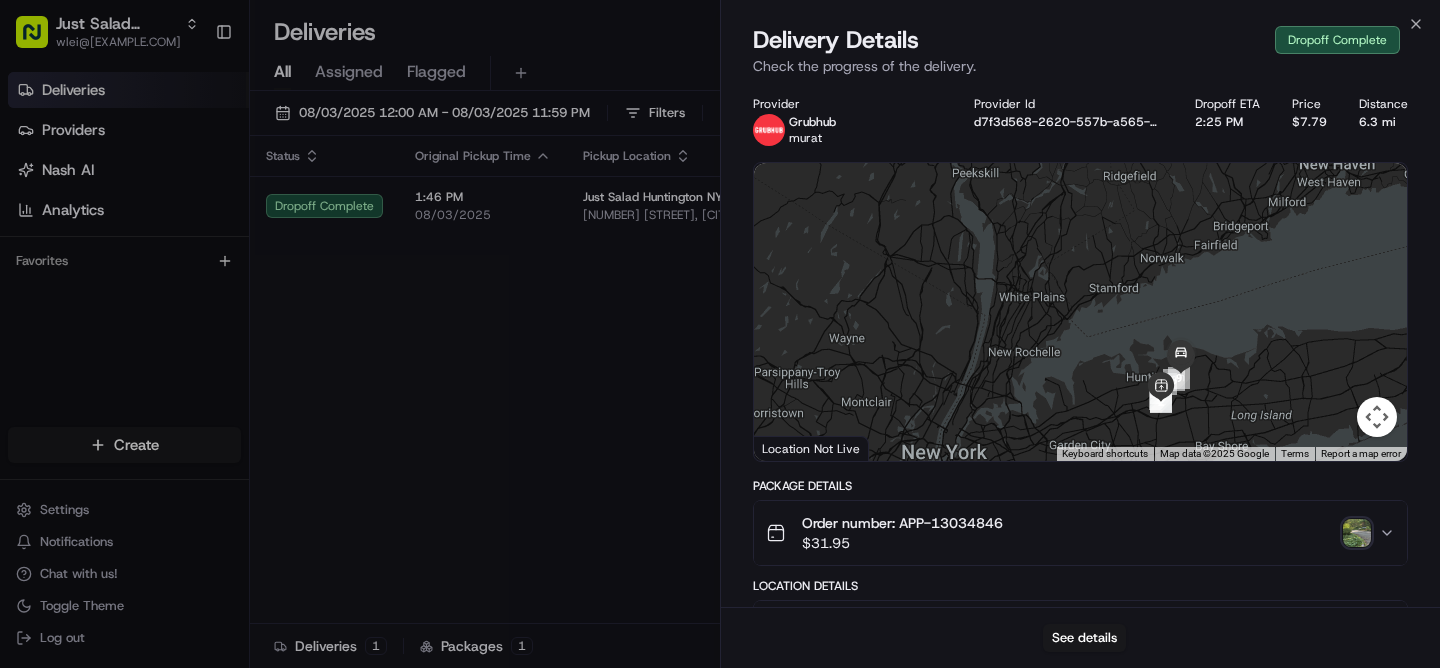 click at bounding box center (1357, 533) 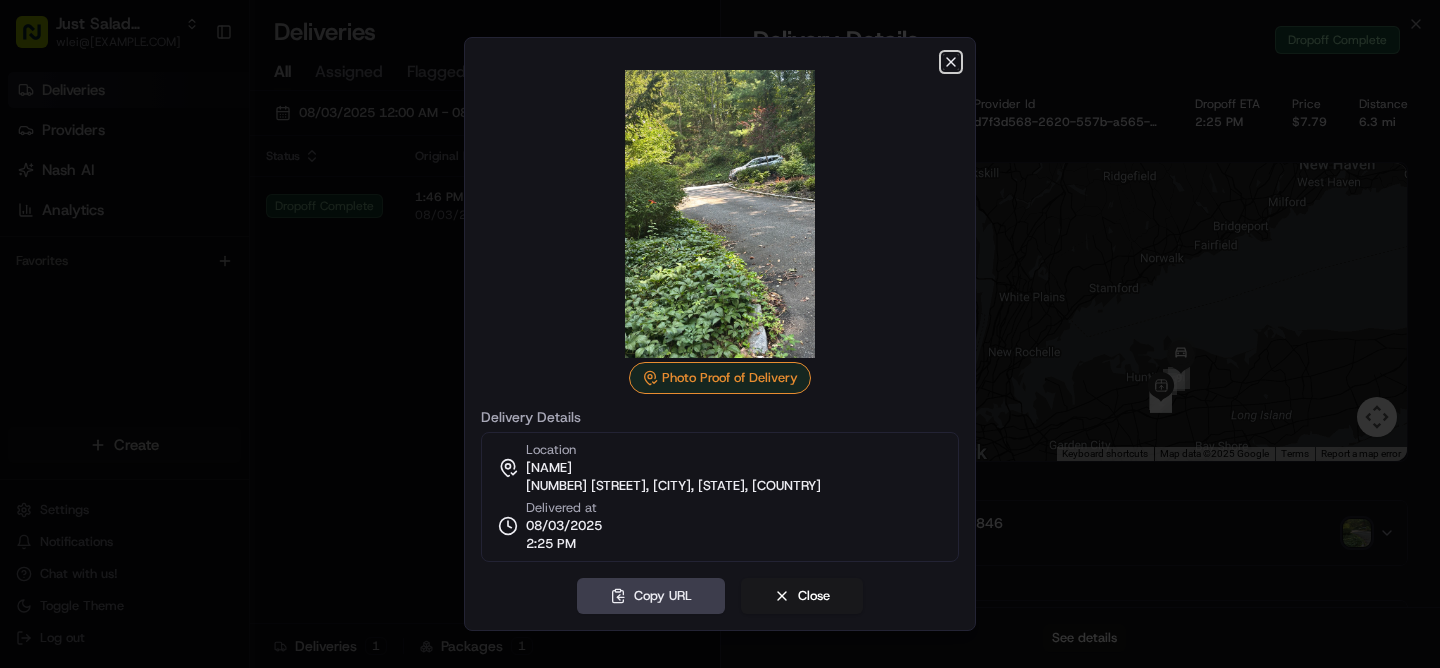 click 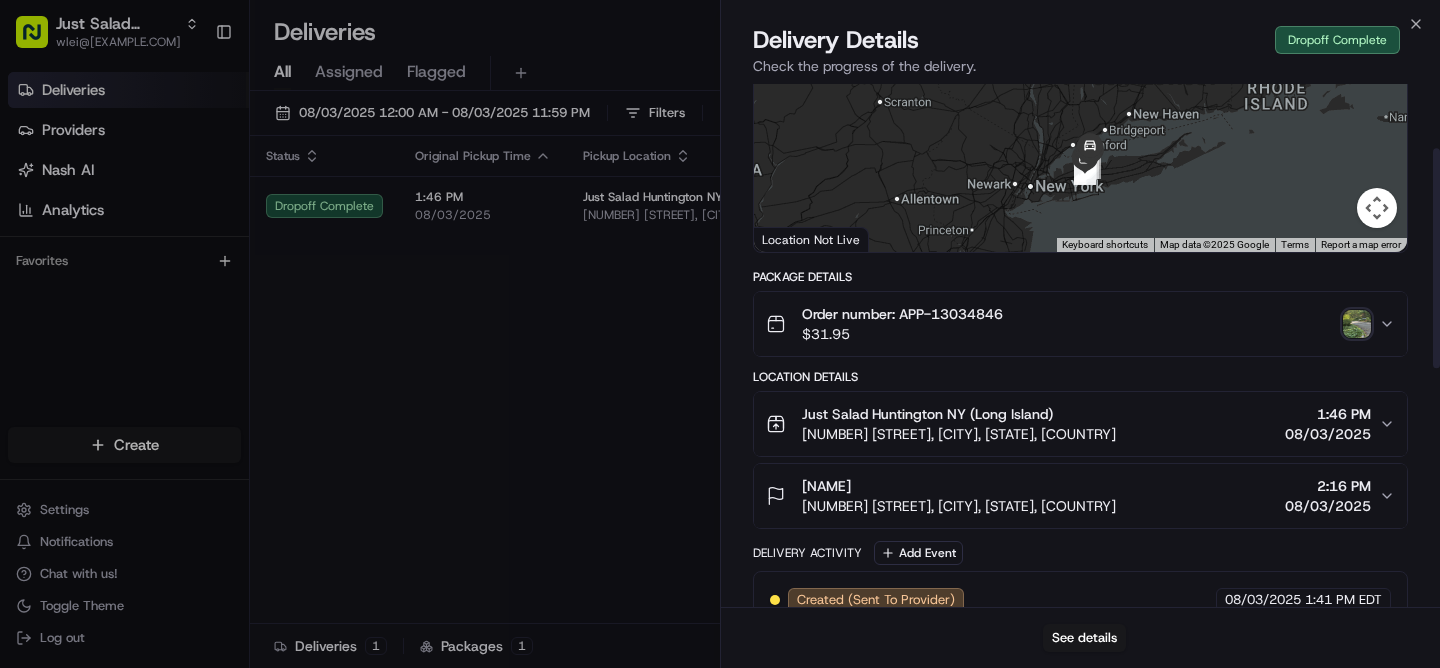 scroll, scrollTop: 75, scrollLeft: 0, axis: vertical 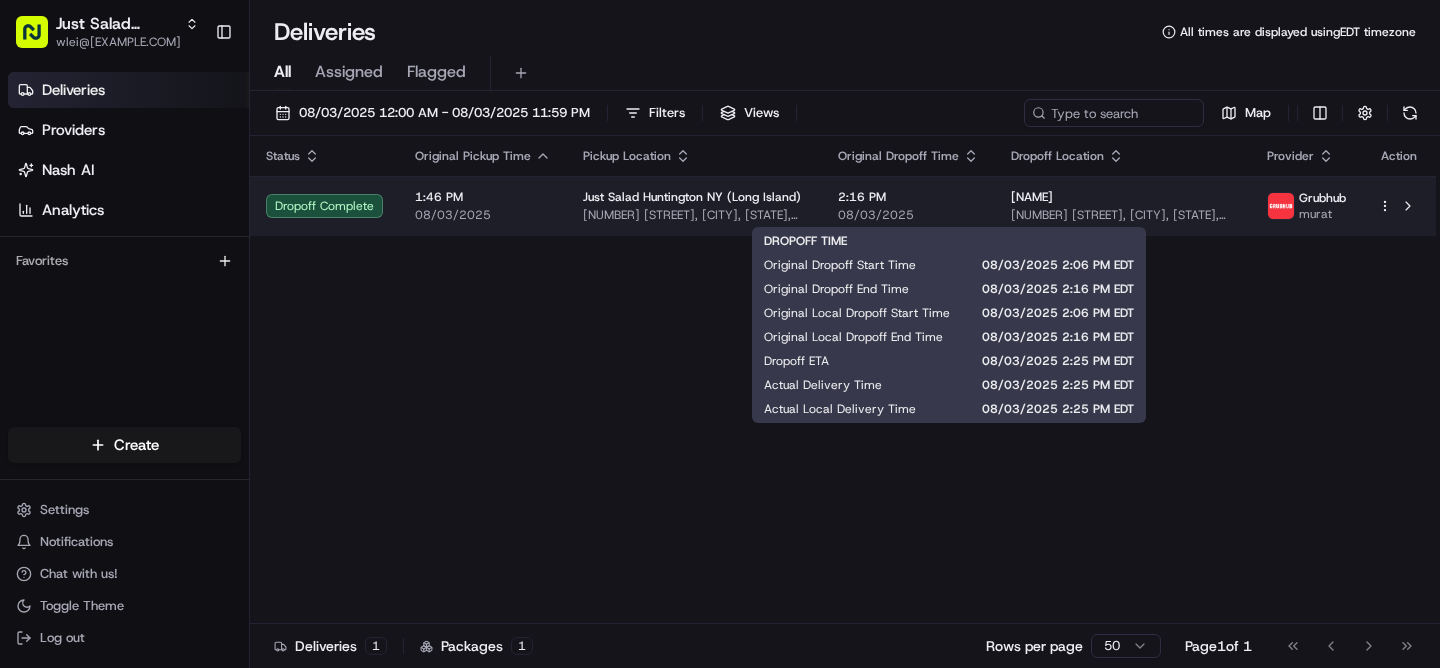 click on "2:16 PM" at bounding box center (908, 197) 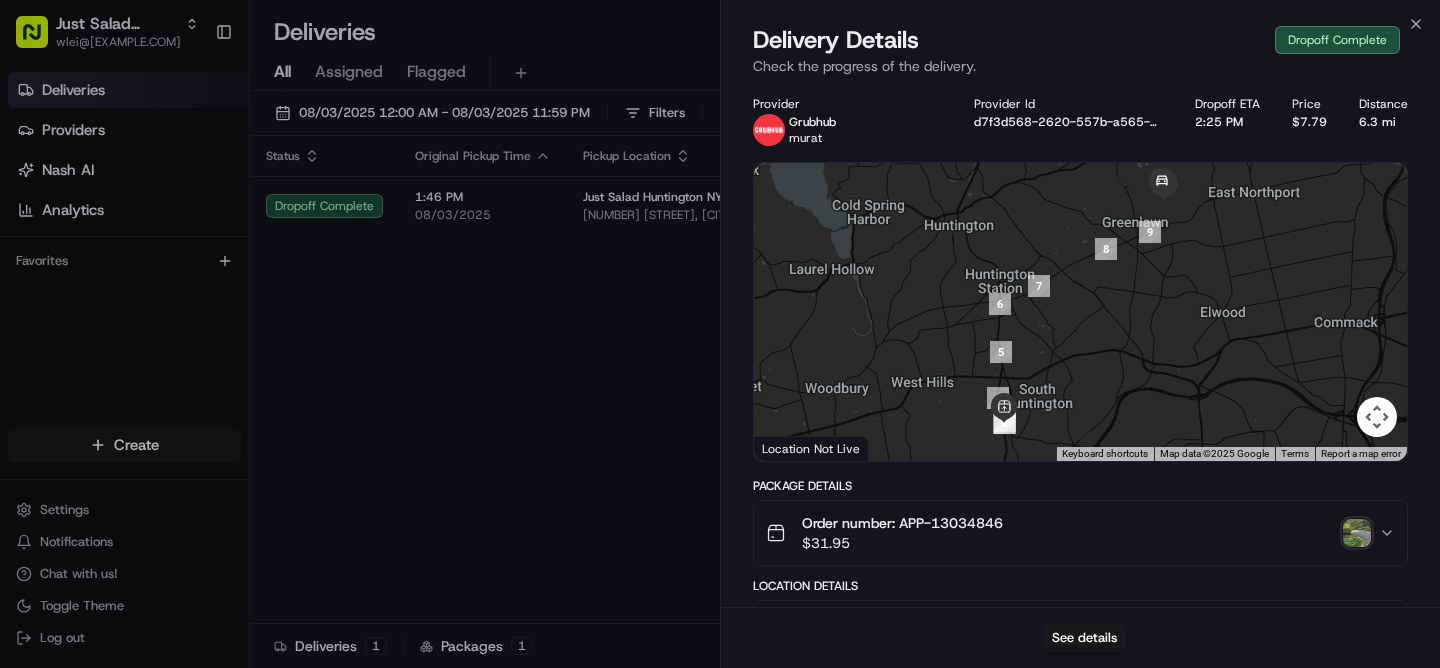 click at bounding box center (1357, 533) 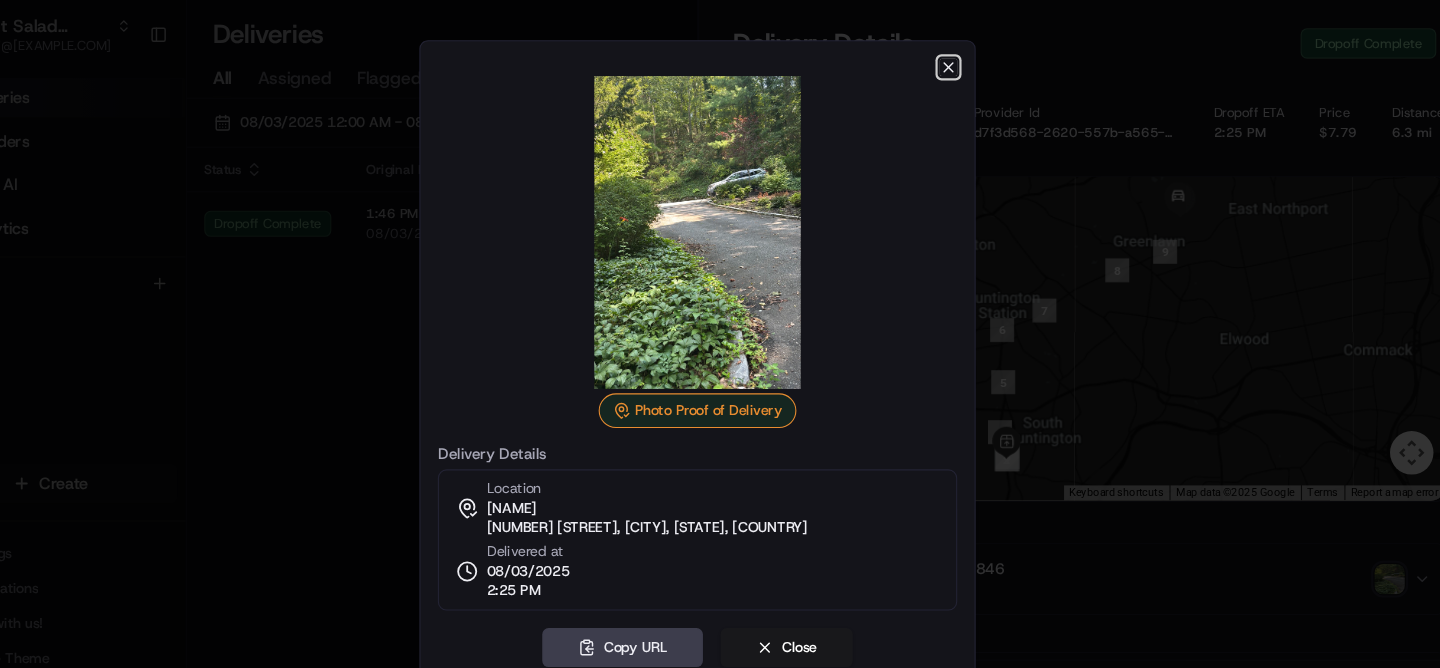 click 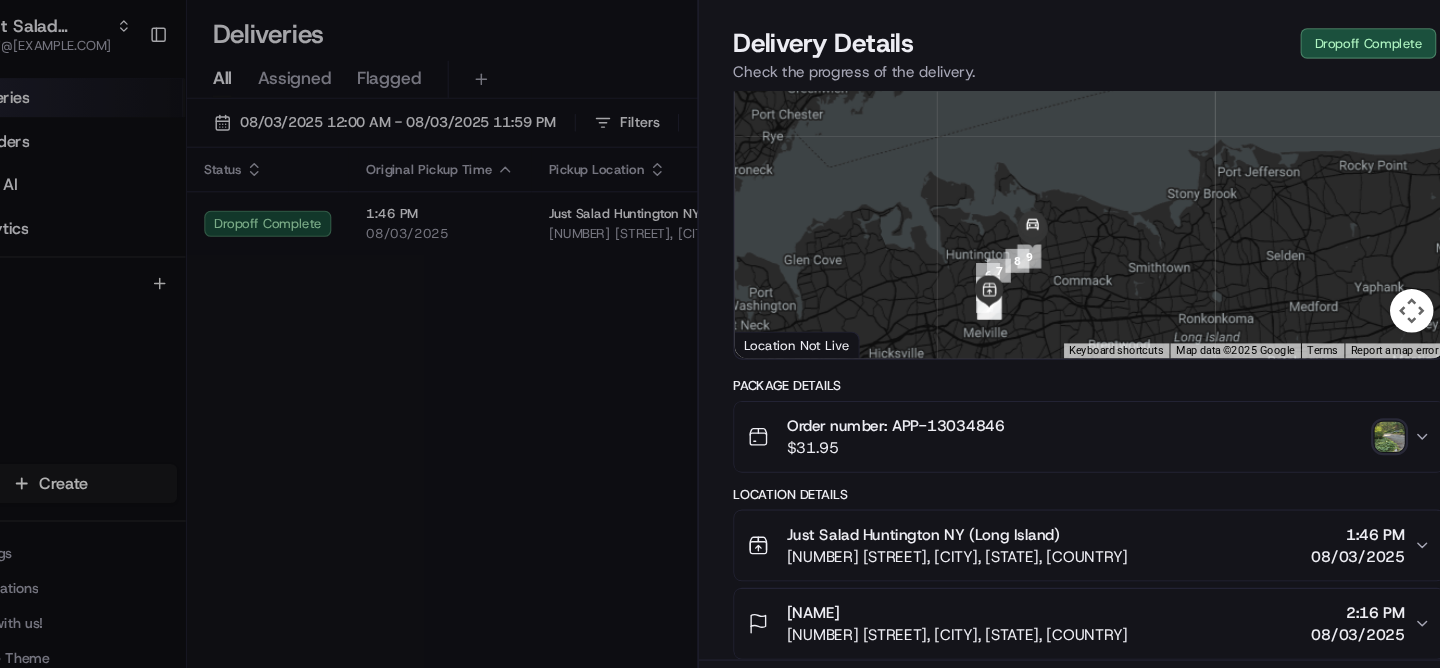 scroll, scrollTop: 0, scrollLeft: 0, axis: both 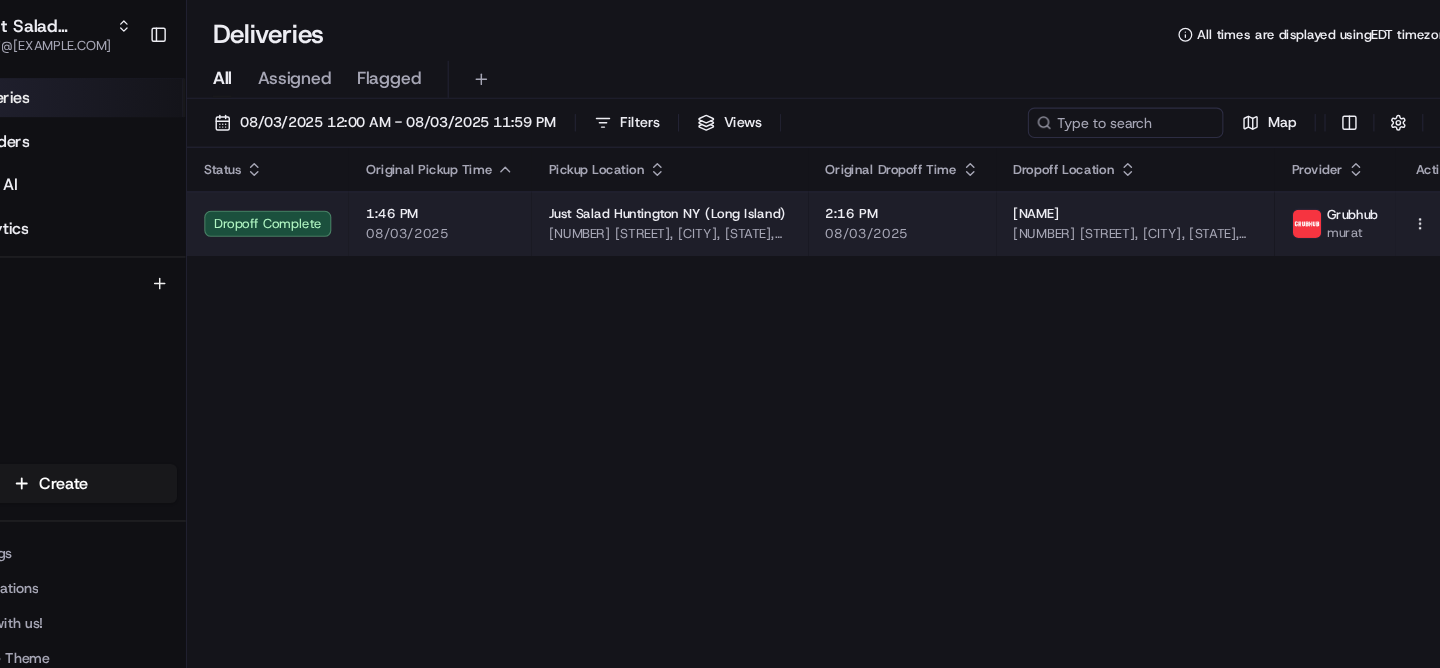 click on "08/03/2025" at bounding box center [908, 215] 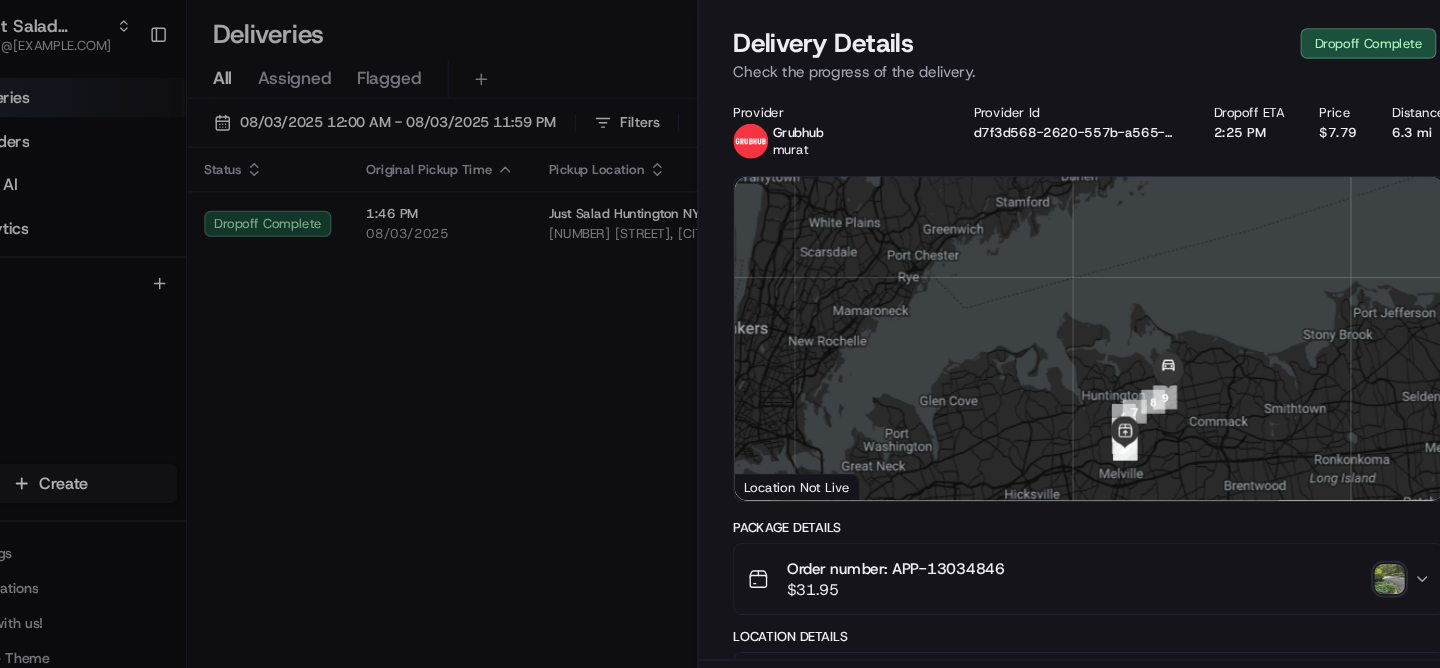 scroll, scrollTop: 723, scrollLeft: 0, axis: vertical 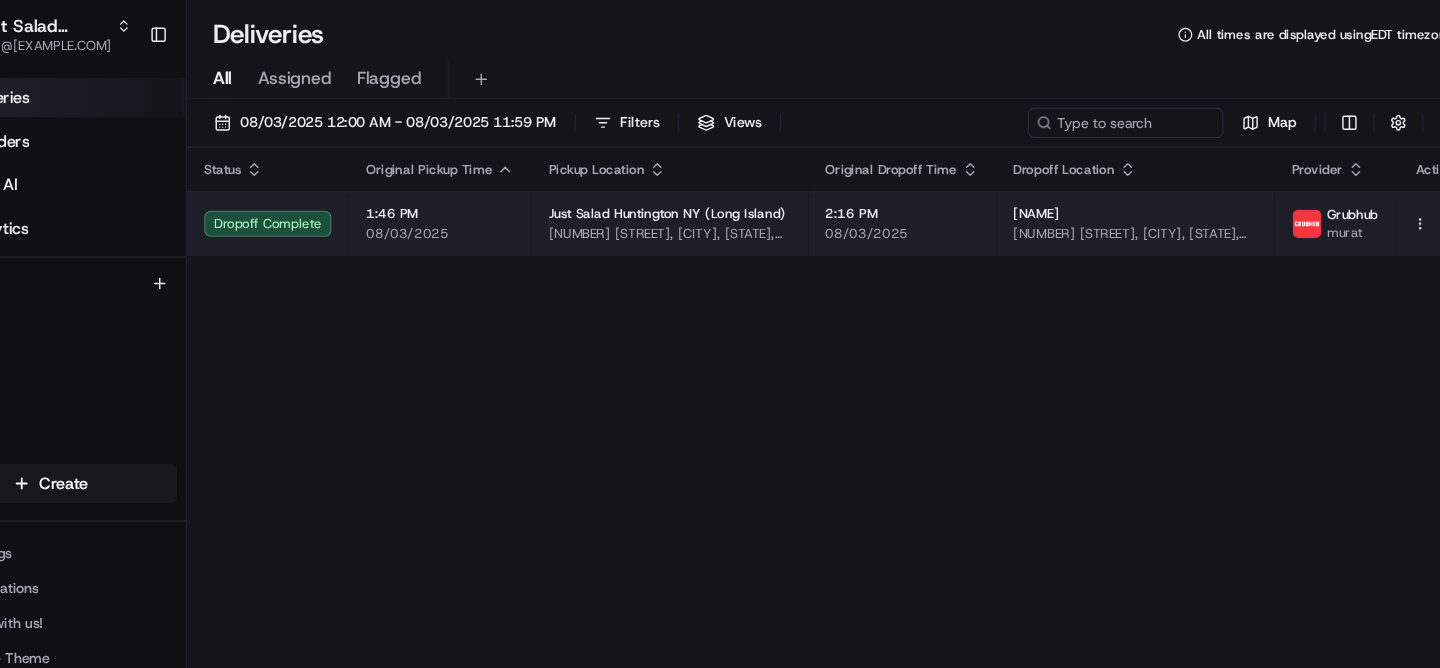 click on "08/03/2025" at bounding box center (908, 215) 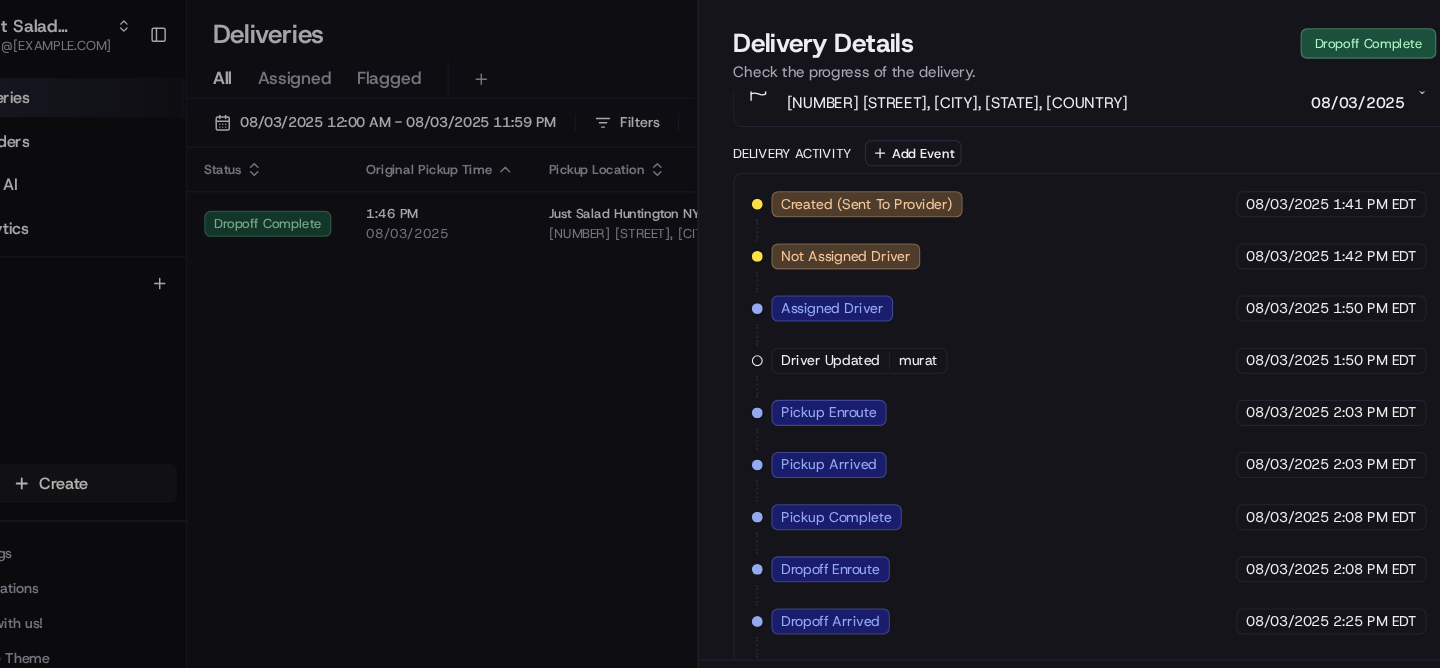 scroll, scrollTop: 723, scrollLeft: 0, axis: vertical 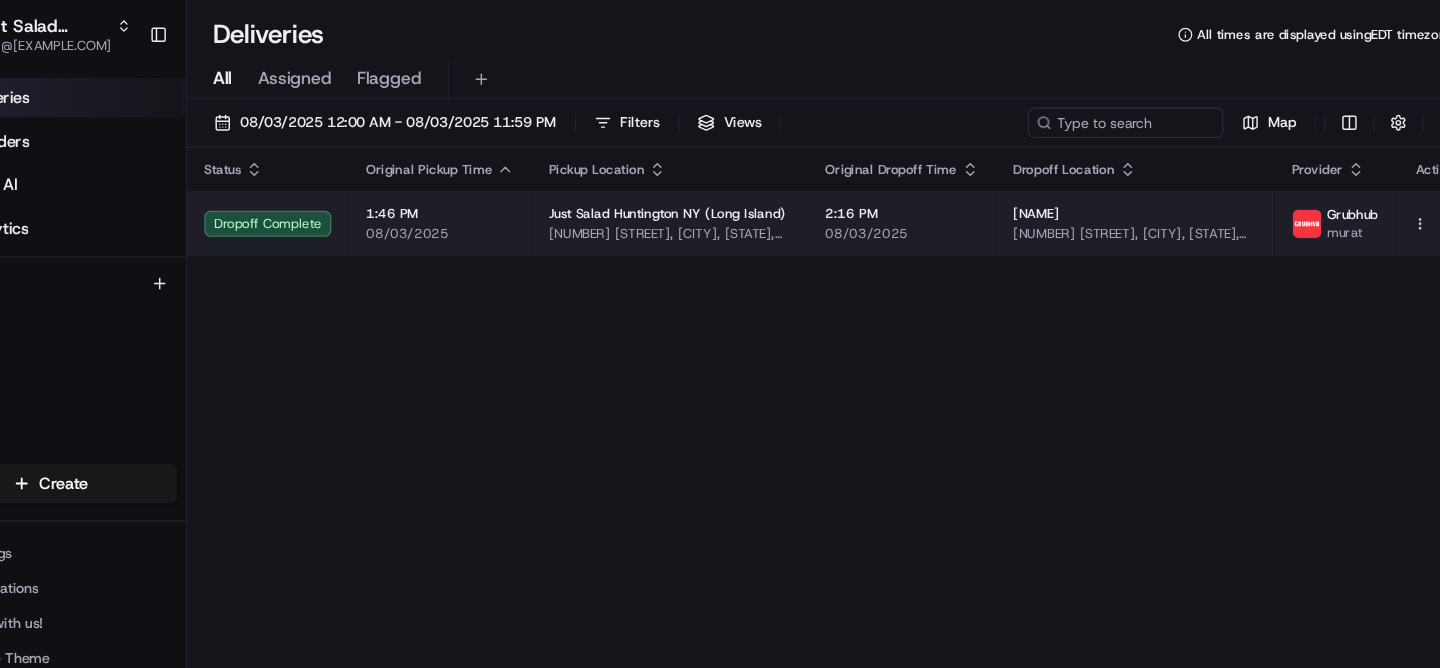 click on "08/03/2025" at bounding box center (908, 215) 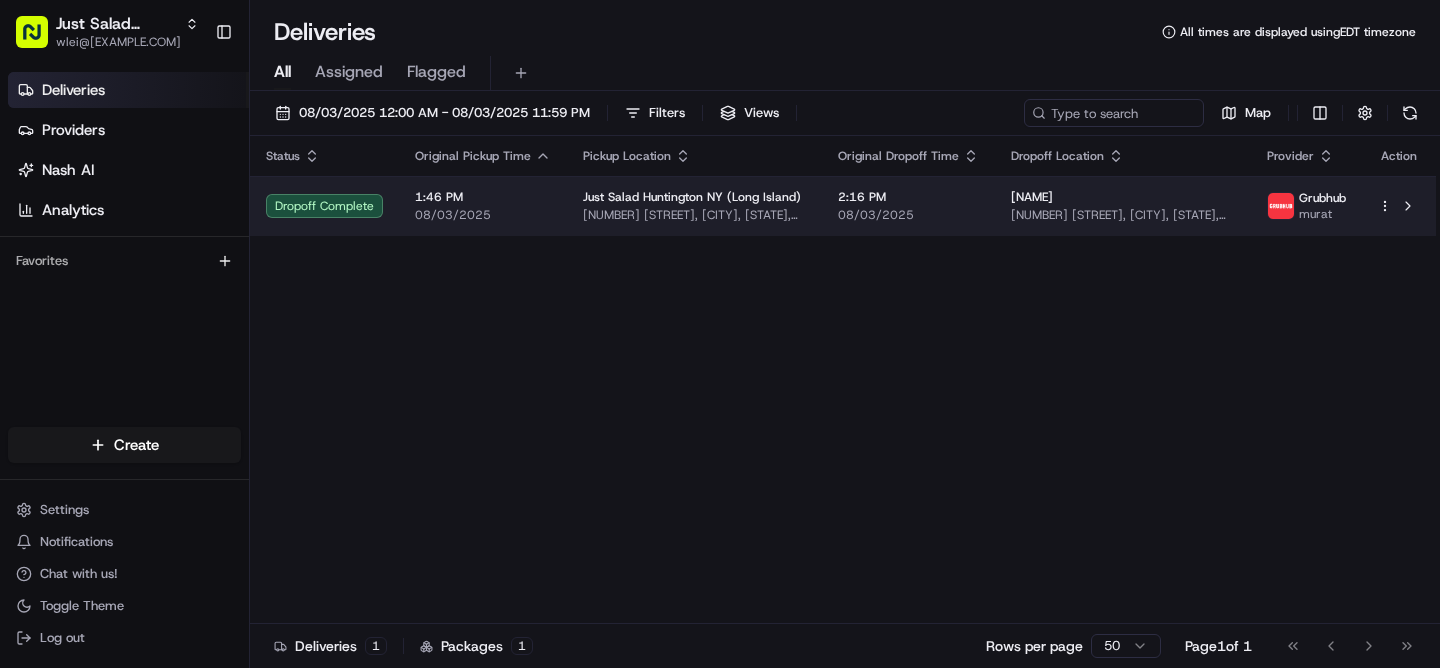 click on "Store 73 - Huntington NY (Long Island) (Just Salad) wlei@[EXAMPLE.COM] Toggle Sidebar Deliveries Providers Nash AI Analytics Favorites Main Menu Members & Organization Organization Users Roles Preferences Customization Tracking Orchestration Automations Locations Pickup Locations Dropoff Locations Billing Billing Refund Requests Integrations Notification Triggers Webhooks API Keys Request Logs Create Settings Notifications Chat with us! Toggle Theme Log out Deliveries All times are displayed using EDT timezone All Assigned Flagged 08/03/2025 12:00 AM - 08/03/2025 11:59 PM Filters Views Map Status Original Pickup Time Pickup Location Original Dropoff Time Dropoff Location Provider Action Dropoff Complete 1:46 PM 08/03/2025 Just Salad Huntington NY (Long Island) [NUMBER] [STREET], [CITY], [STATE], [COUNTRY] 2:16 PM 08/03/2025 [NAME] [NUMBER] [STREET], [CITY], [STATE], [COUNTRY] Grubhub murat Deliveries 1 Packages 1 Rows per page 50 Page 1 of 1 Go to first page" at bounding box center (720, 334) 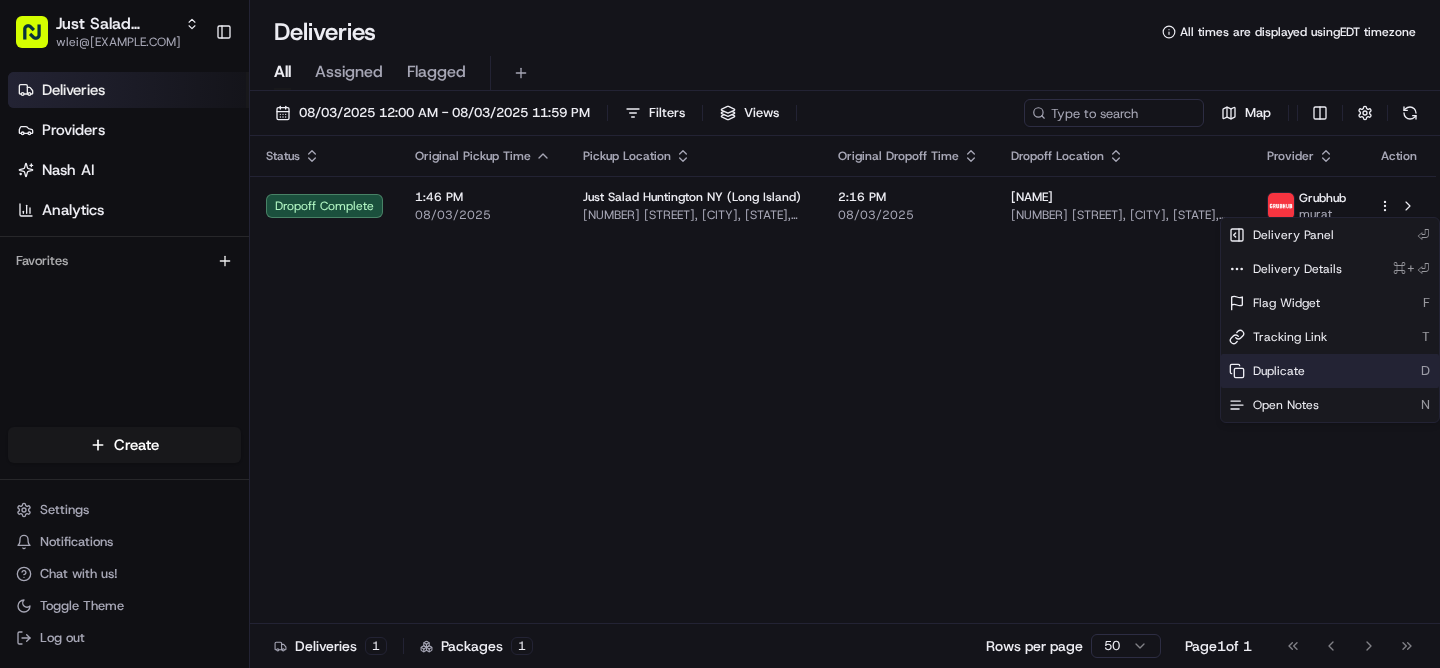 click on "Duplicate" at bounding box center (1279, 371) 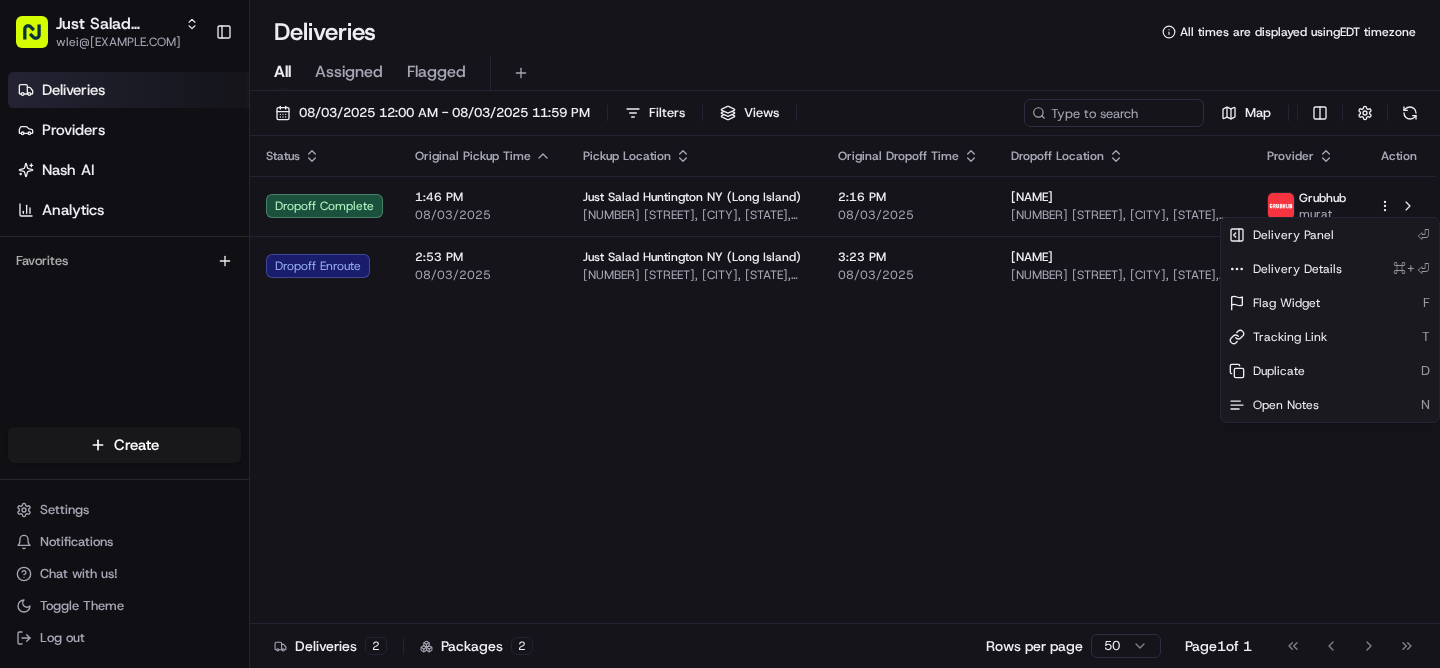 click on "Store 73 - Huntington NY (Long Island) (Just Salad) wlei@[EXAMPLE.COM] Toggle Sidebar Deliveries Providers Nash AI Analytics Favorites Main Menu Members & Organization Organization Users Roles Preferences Customization Tracking Orchestration Automations Locations Pickup Locations Dropoff Locations Billing Billing Refund Requests Integrations Notification Triggers Webhooks API Keys Request Logs Create Settings Notifications Chat with us! Toggle Theme Log out Deliveries All times are displayed using EDT timezone All Assigned Flagged 08/03/2025 12:00 AM - 08/03/2025 11:59 PM Filters Views Map Status Original Pickup Time Pickup Location Original Dropoff Time Dropoff Location Provider Action Dropoff Complete 1:46 PM 08/03/2025 Just Salad Huntington NY (Long Island) [NUMBER] [STREET], [CITY], [STATE], [COUNTRY] [TIME] Just Salad Huntington NY (Long Island) [NUMBER] [STREET], [CITY], [STATE], [COUNTRY] [TIME] [NAME] [NUMBER] [STREET], [CITY], [STATE], [COUNTRY] Grubhub murat Dropoff Enroute 2:53 PM 08/03/2025 Just Salad Huntington NY (Long Island) 3:23 PM Uber" at bounding box center (720, 334) 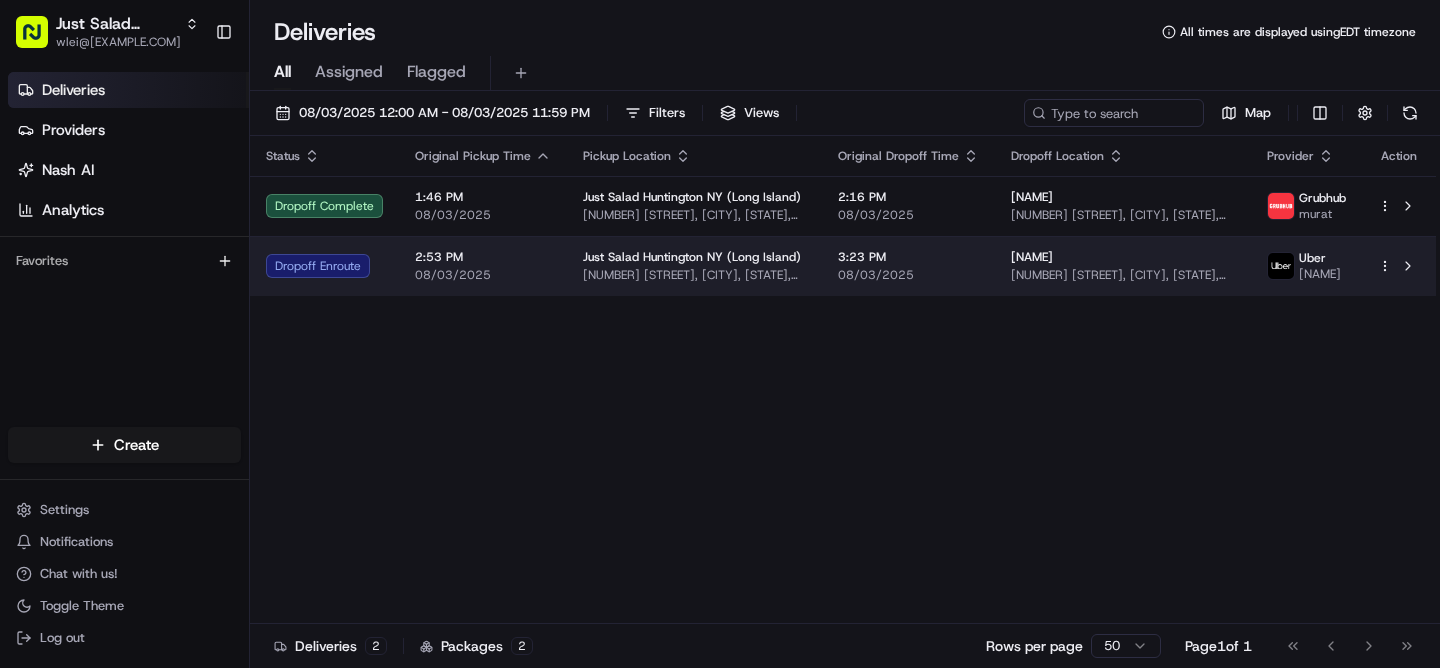 click on "08/03/2025" at bounding box center [908, 275] 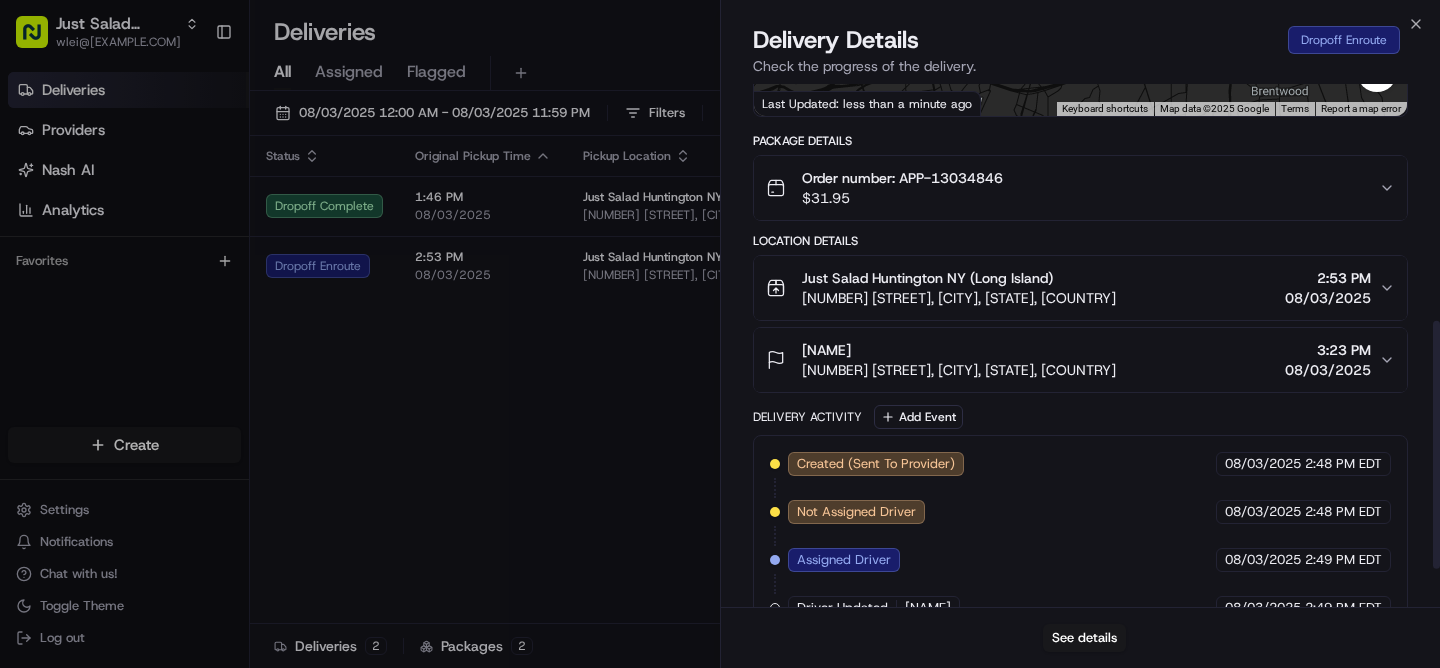 scroll, scrollTop: 579, scrollLeft: 0, axis: vertical 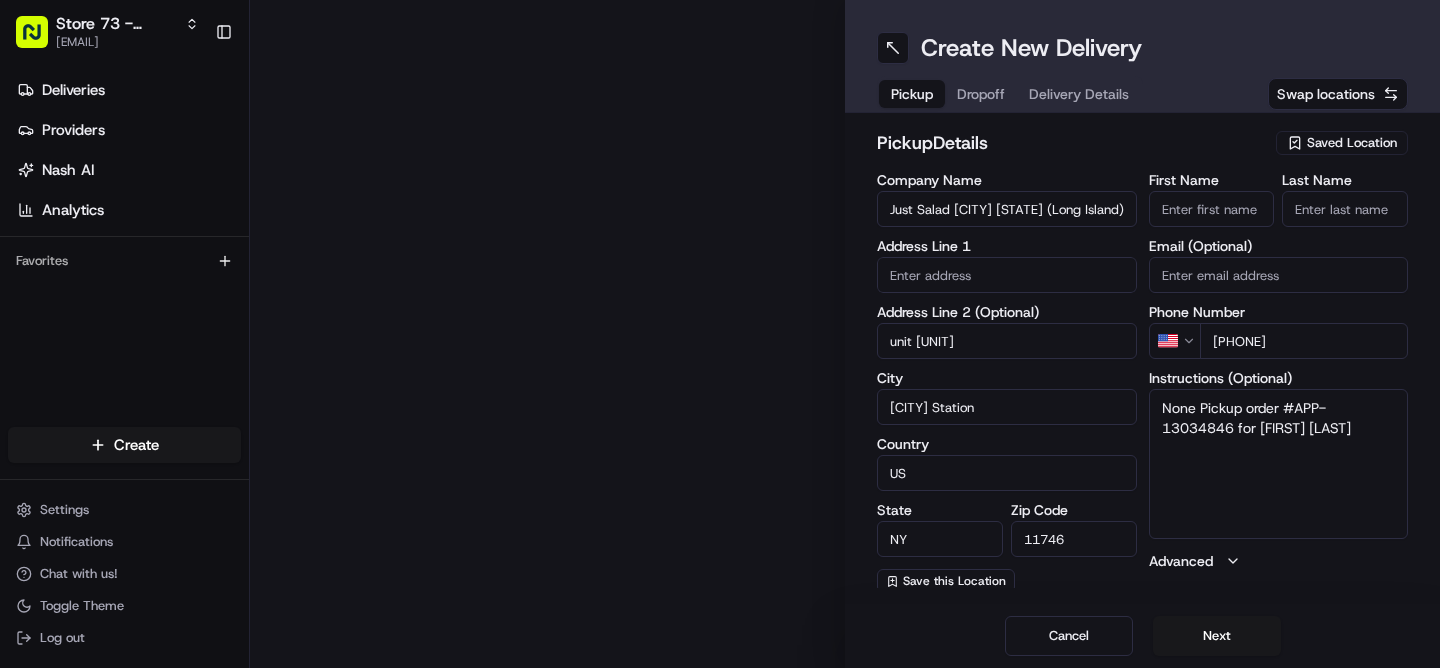 type on "[NUMBER] [STREET]" 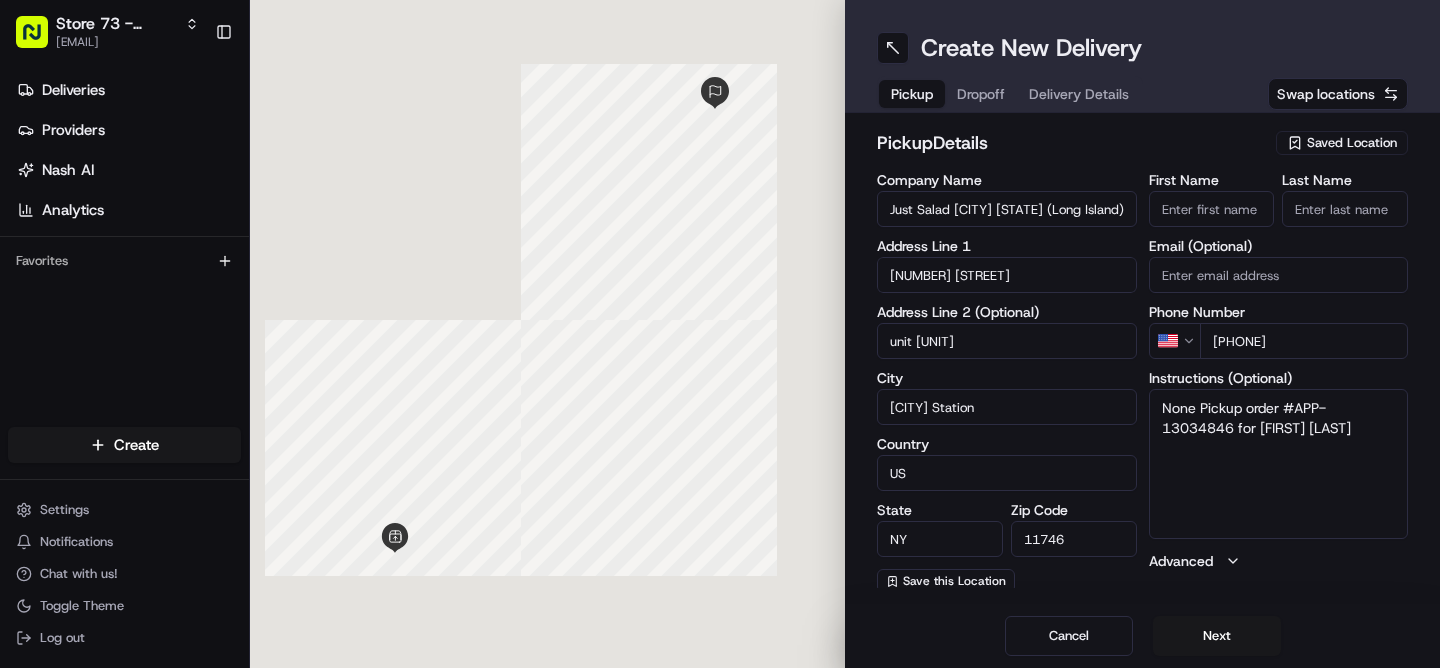 scroll, scrollTop: 0, scrollLeft: 0, axis: both 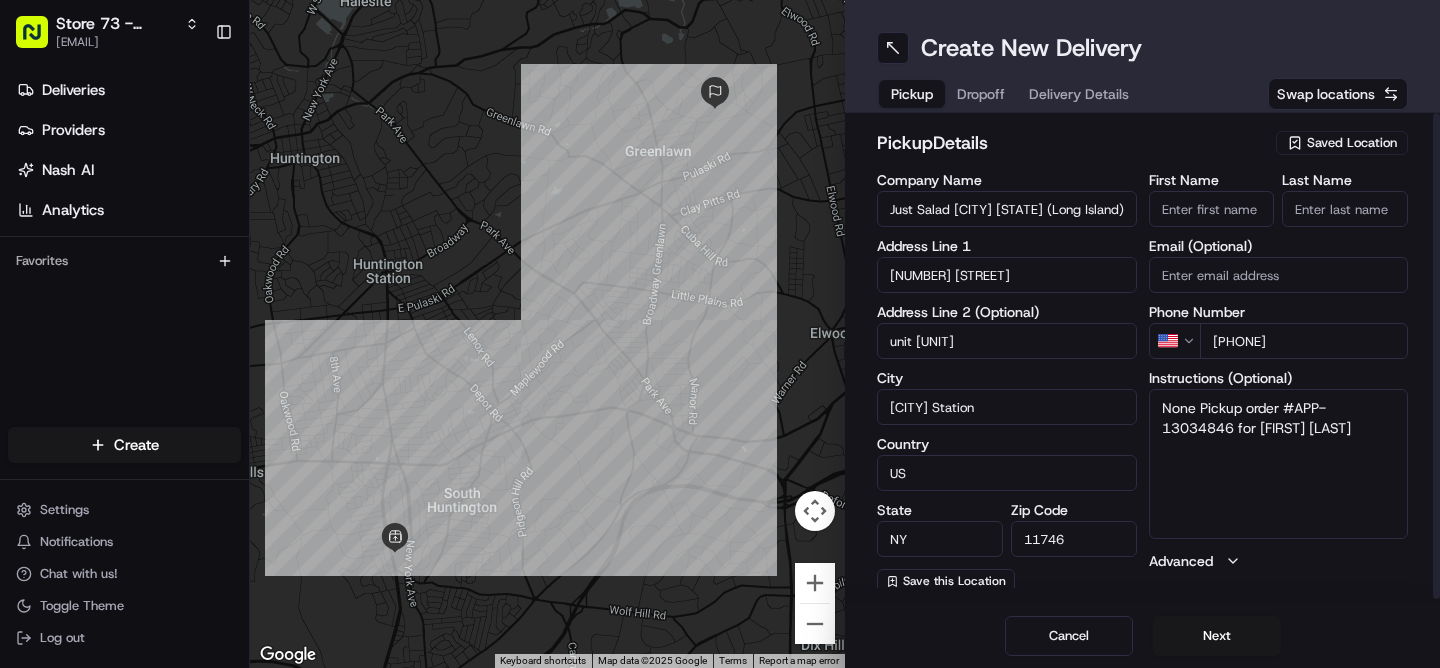 click on "First Name" at bounding box center [1212, 209] 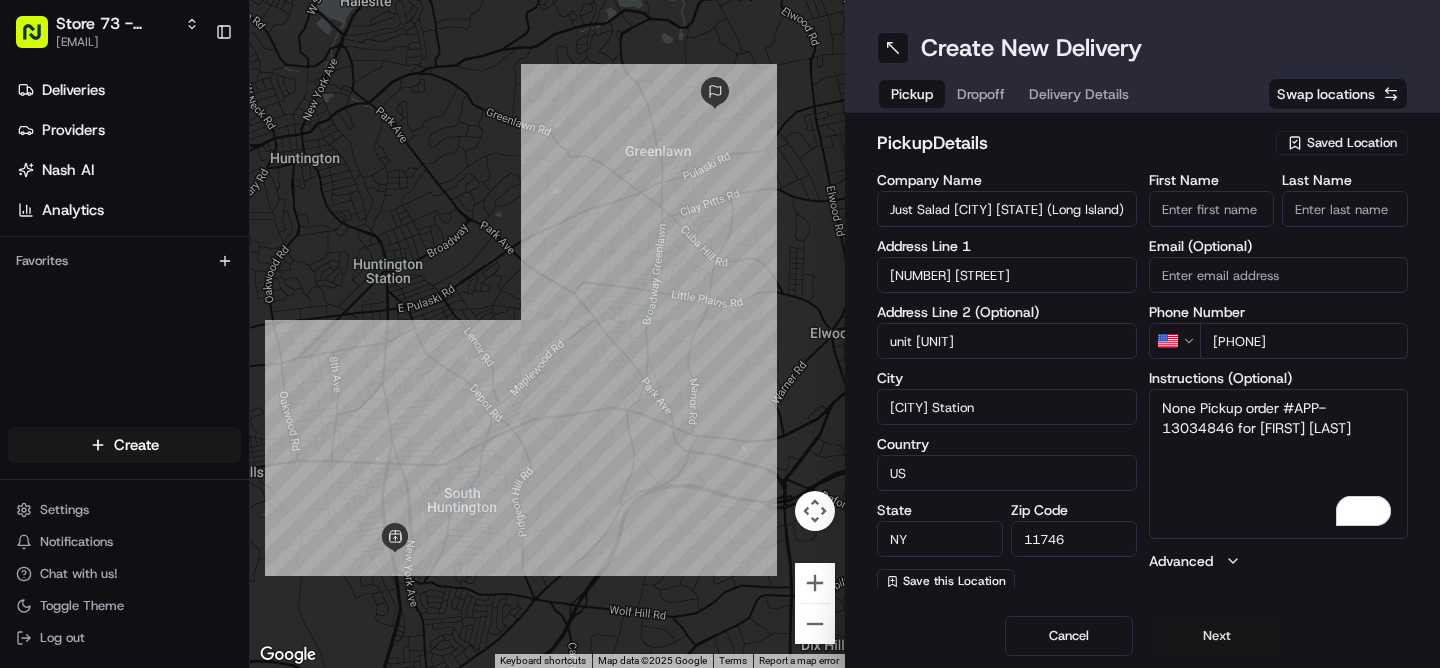 click on "Next" at bounding box center (1217, 636) 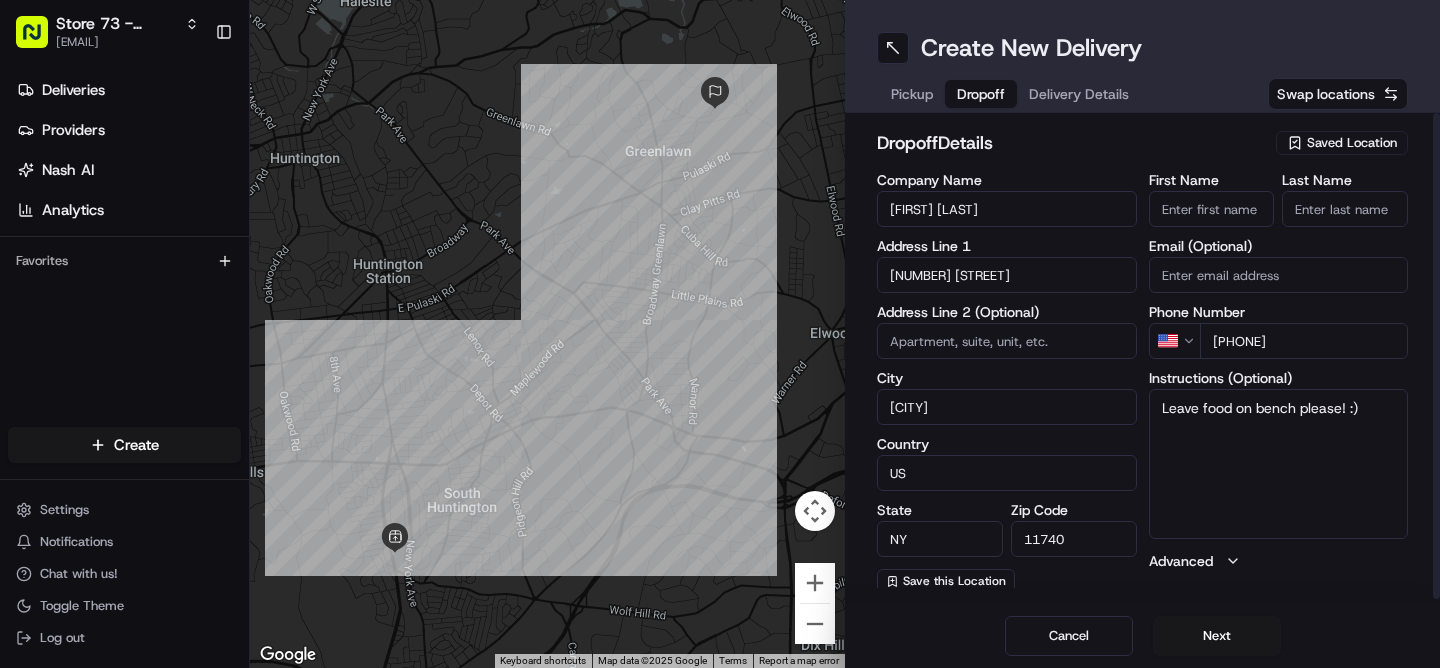 click on "First Name" at bounding box center [1212, 209] 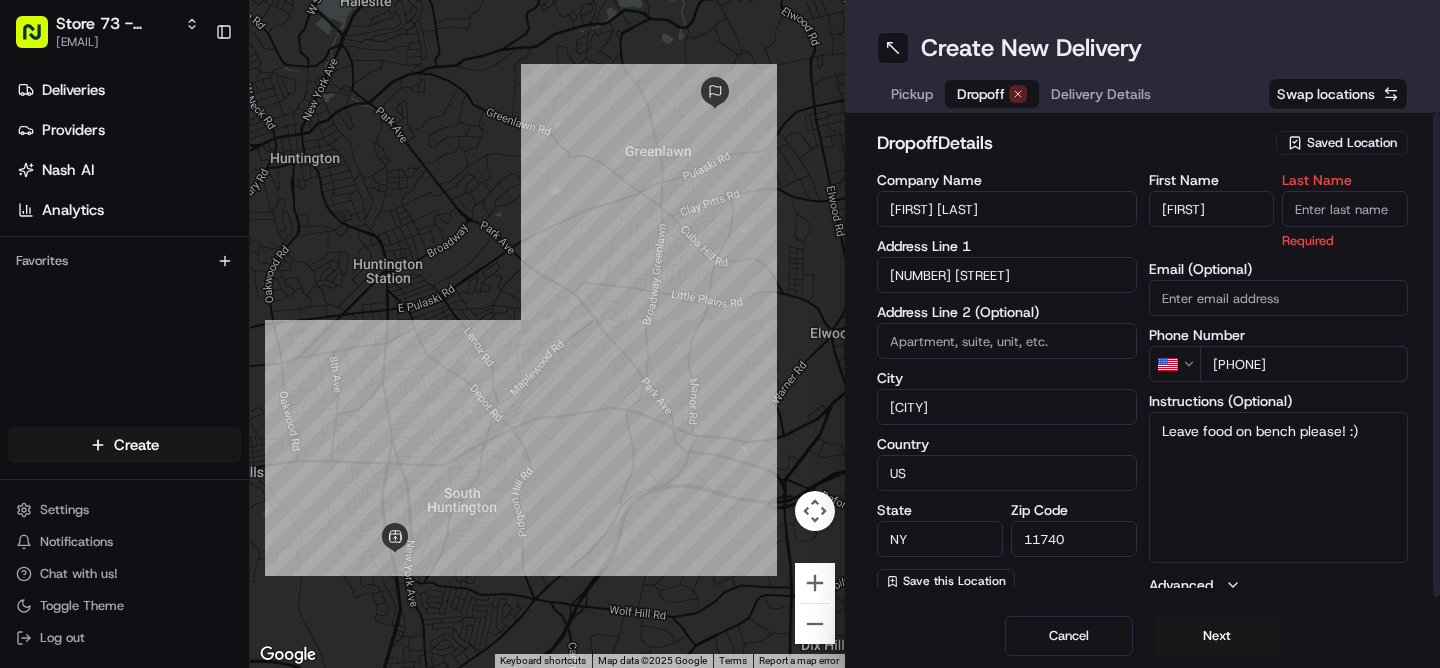 type on "Julianna" 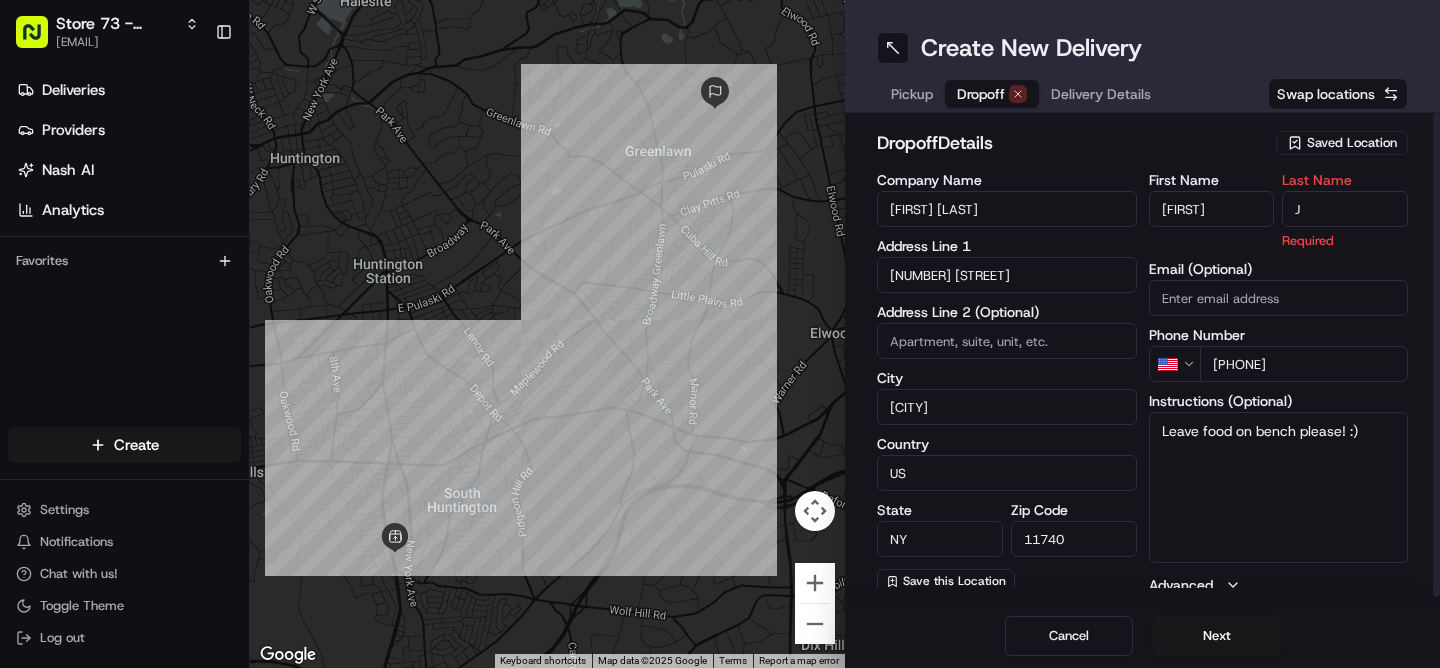 type on "J" 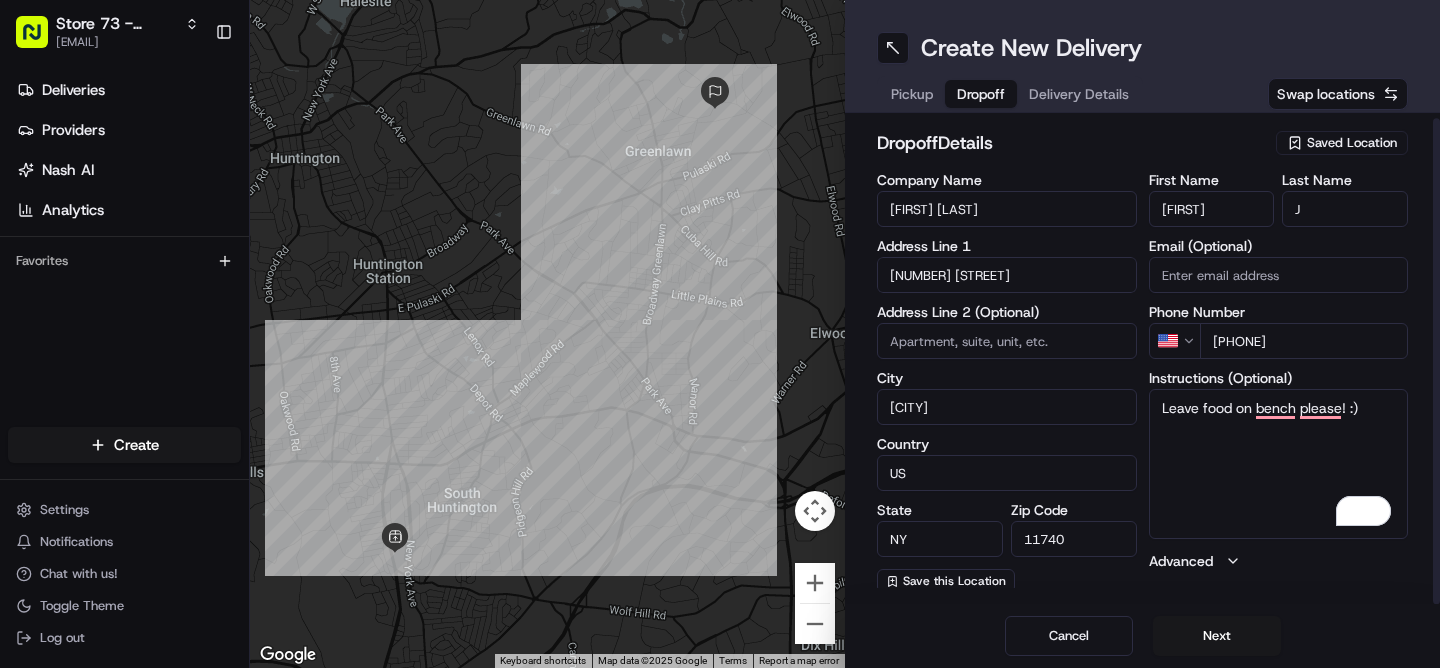 scroll, scrollTop: 5, scrollLeft: 0, axis: vertical 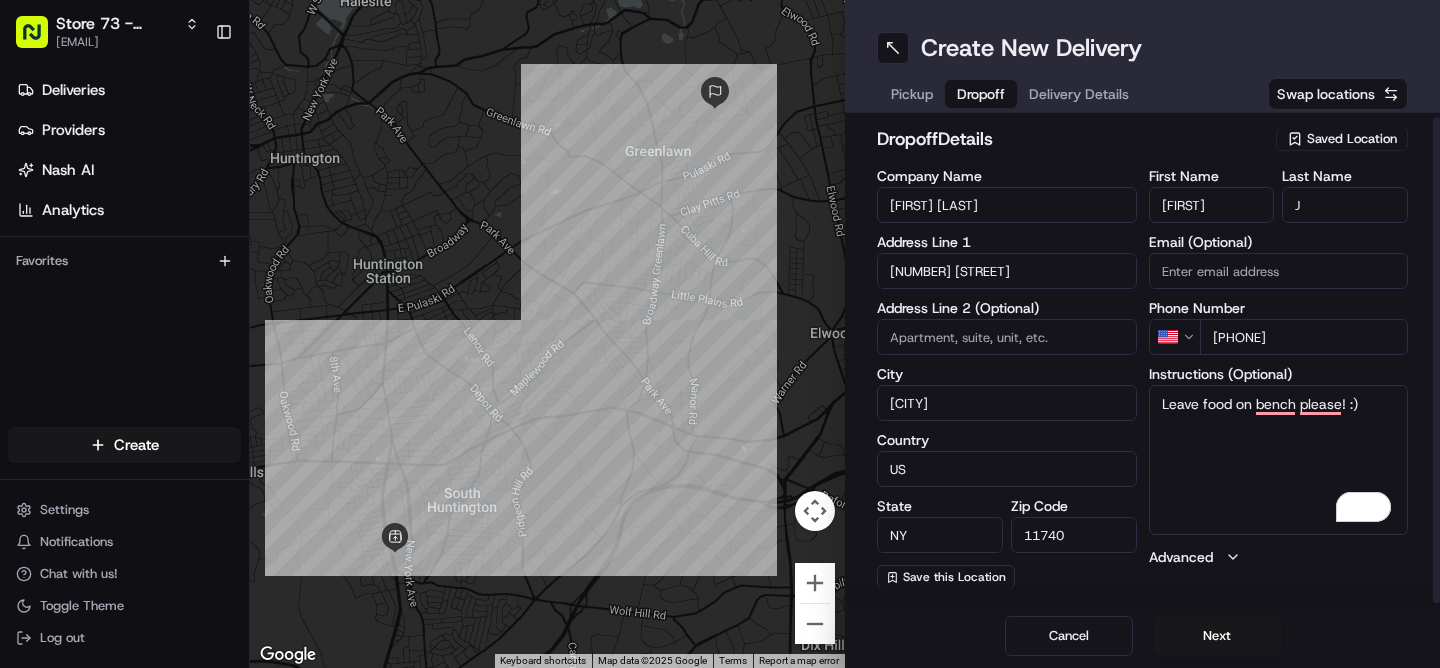 click at bounding box center (1007, 337) 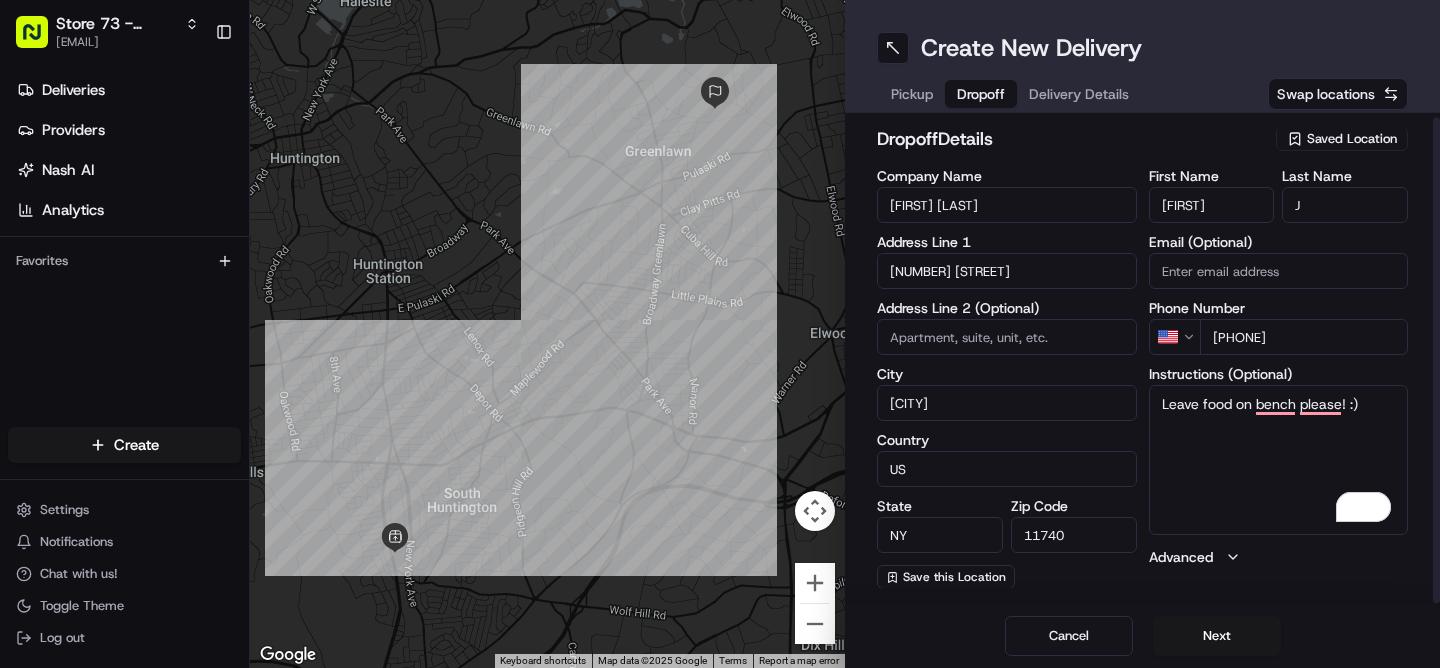 click on "Leave food on bench please! :)" at bounding box center (1279, 460) 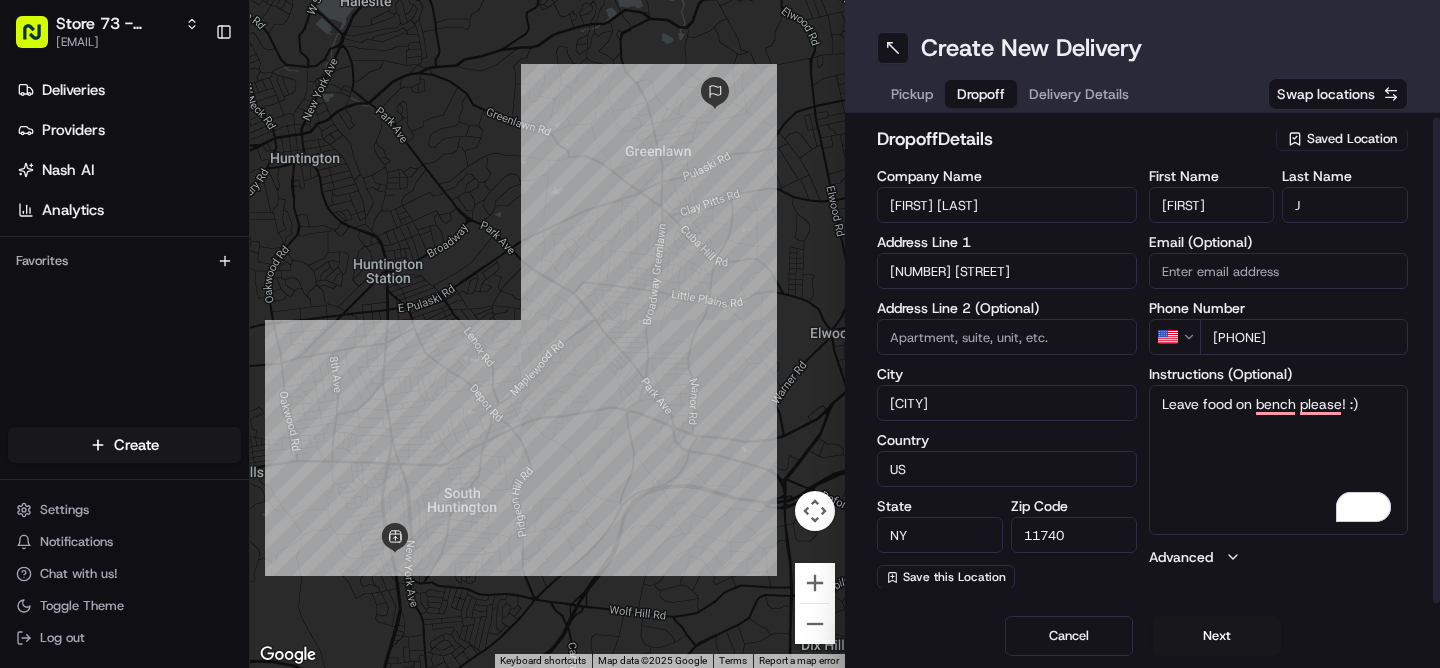 click on "Julianna" at bounding box center (1212, 205) 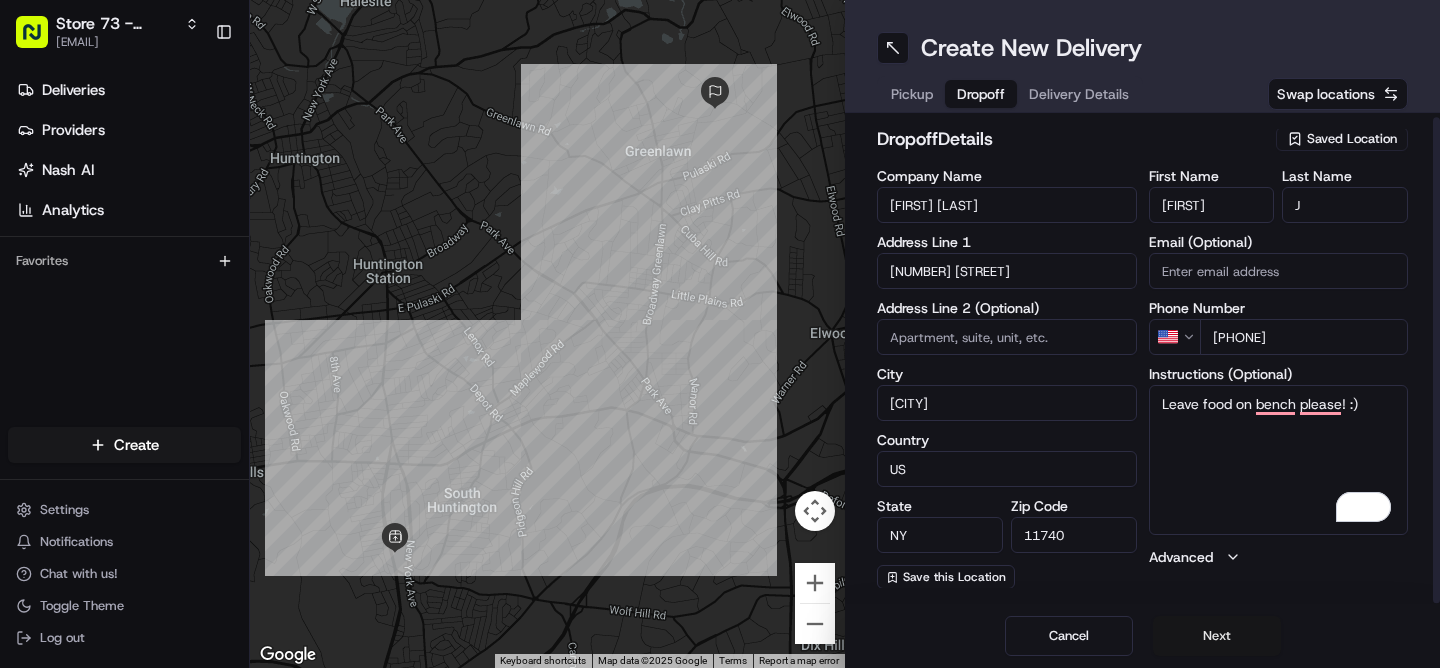 click on "Next" at bounding box center [1217, 636] 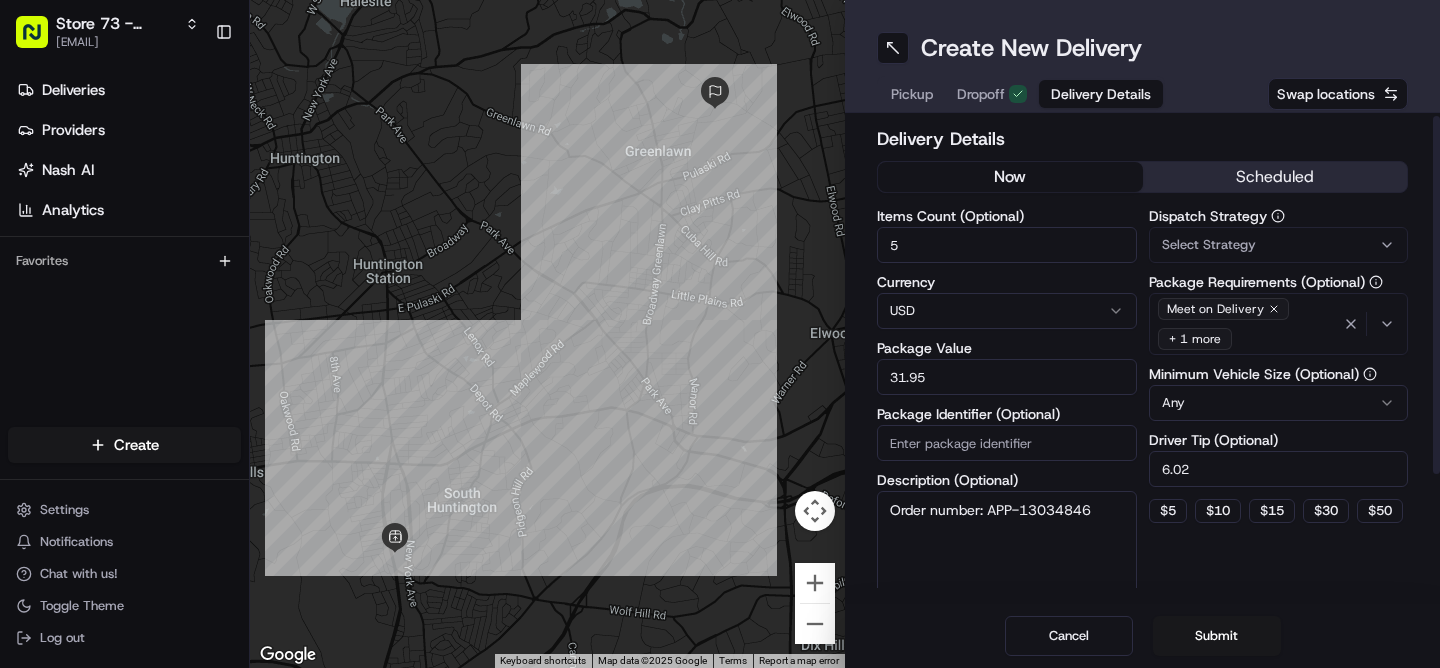 scroll, scrollTop: 124, scrollLeft: 0, axis: vertical 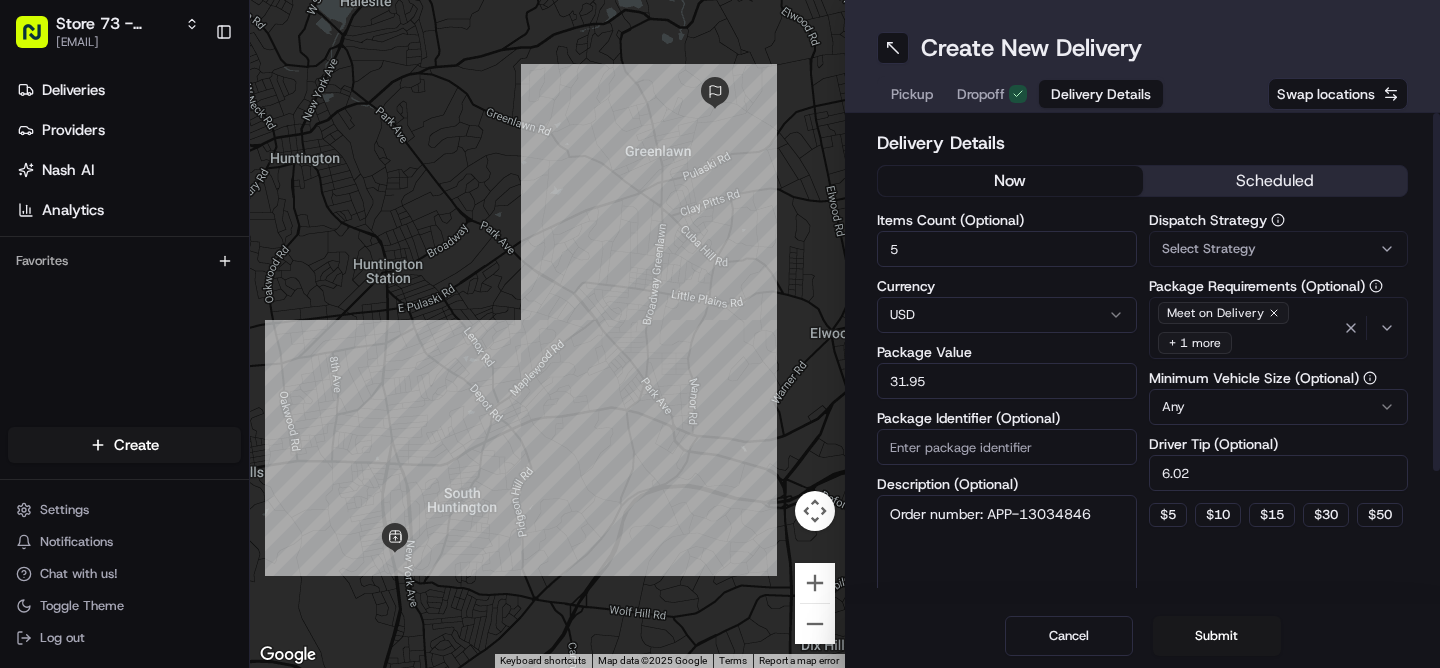 click on "Pickup" at bounding box center (912, 94) 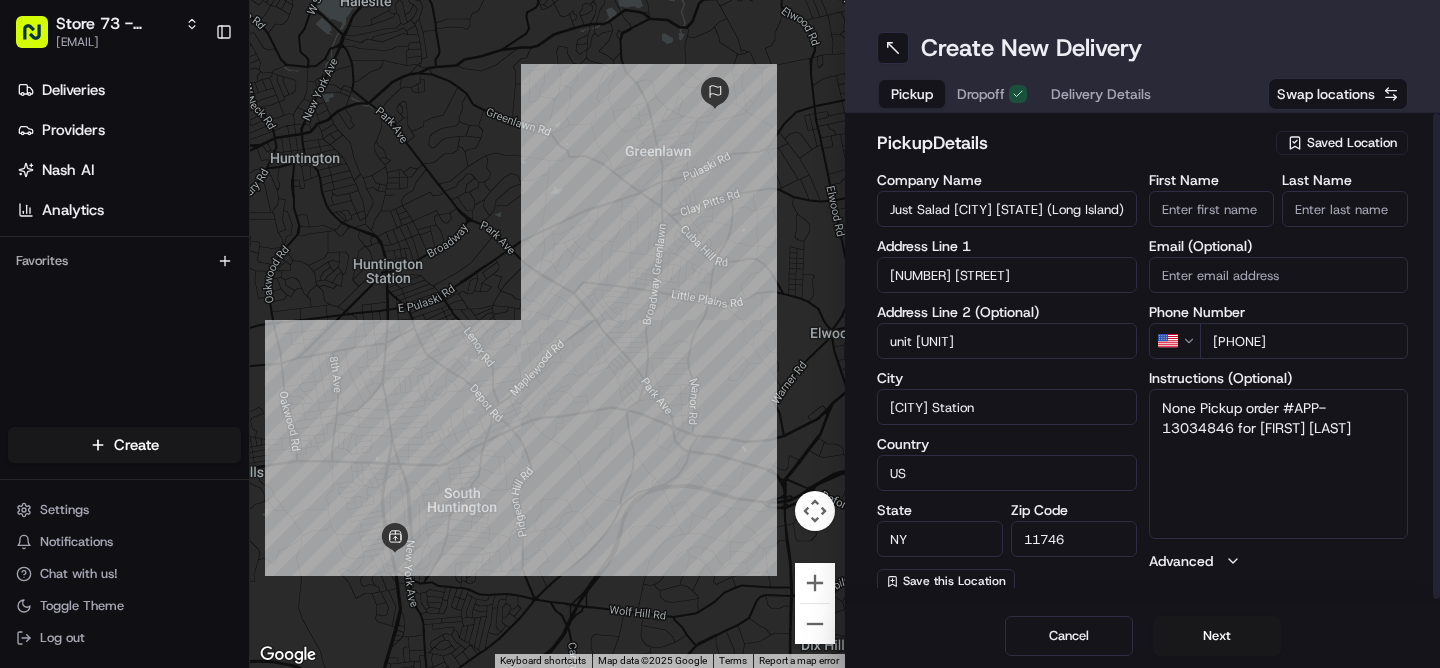 click on "Dropoff" at bounding box center (981, 94) 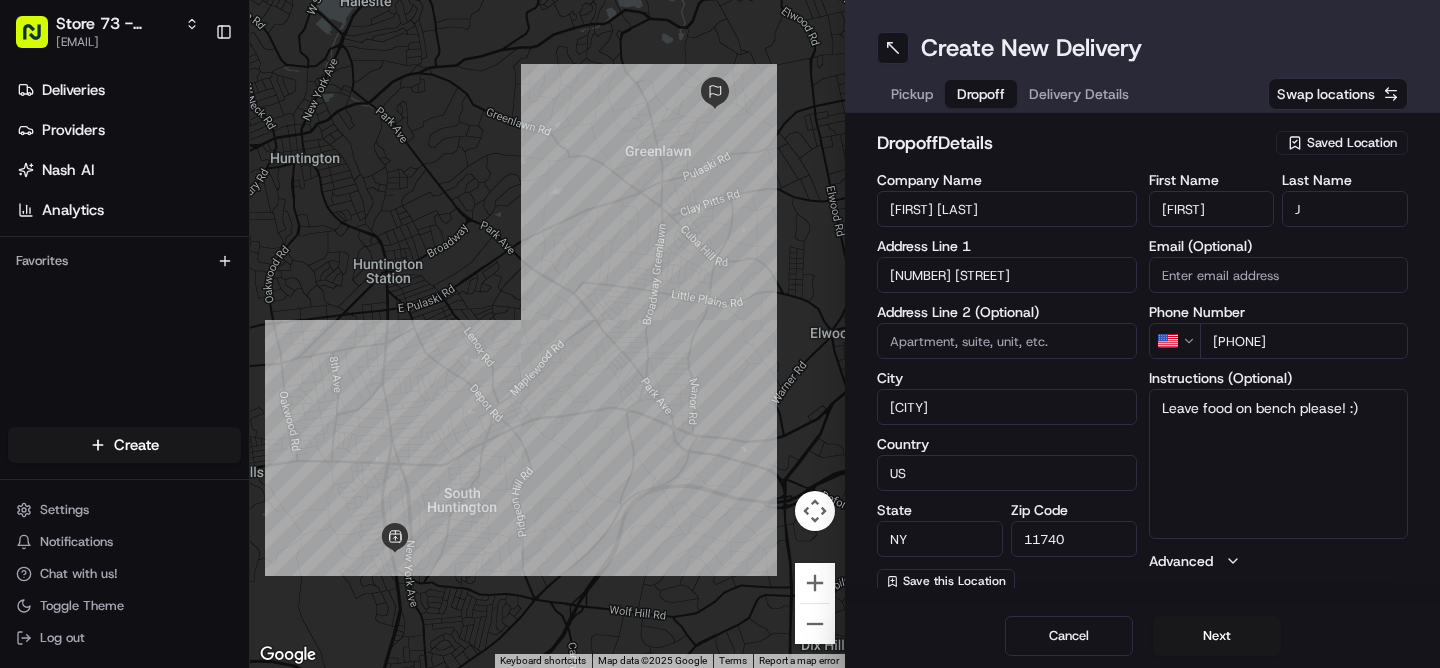 click on "Delivery Details" at bounding box center [1079, 94] 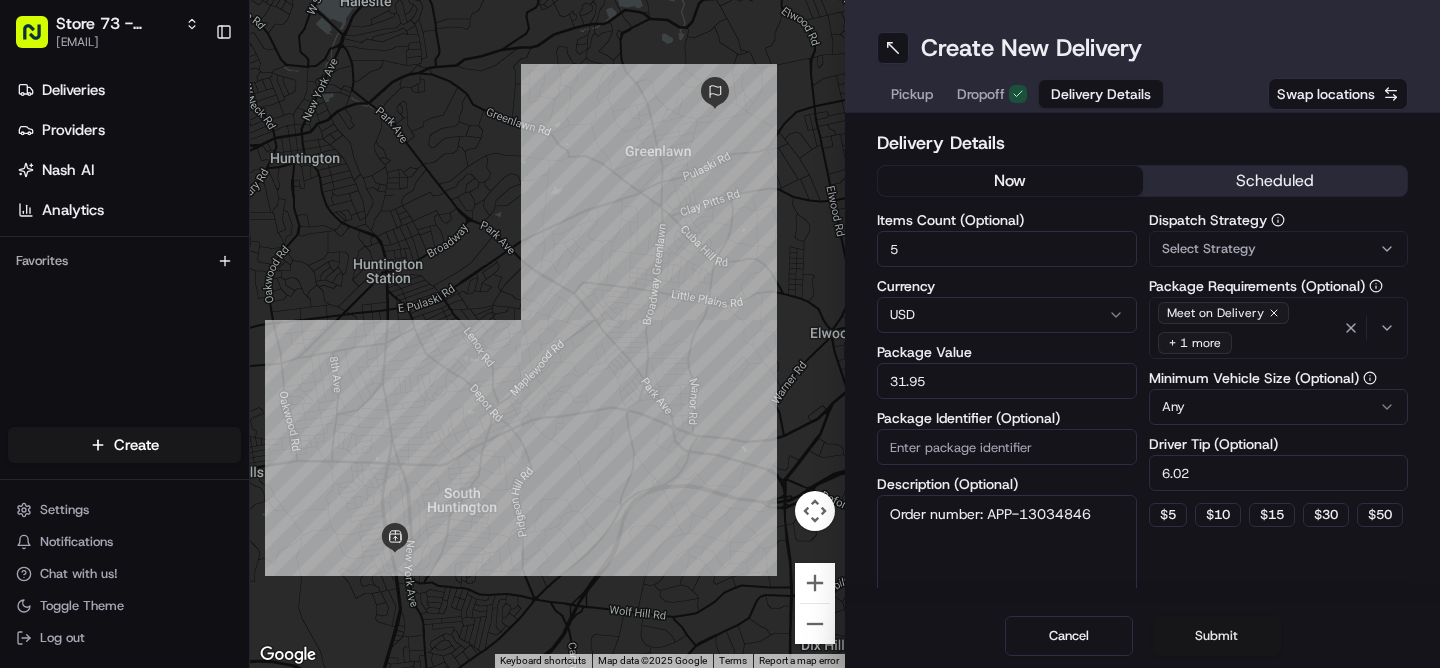 click on "Submit" at bounding box center (1217, 636) 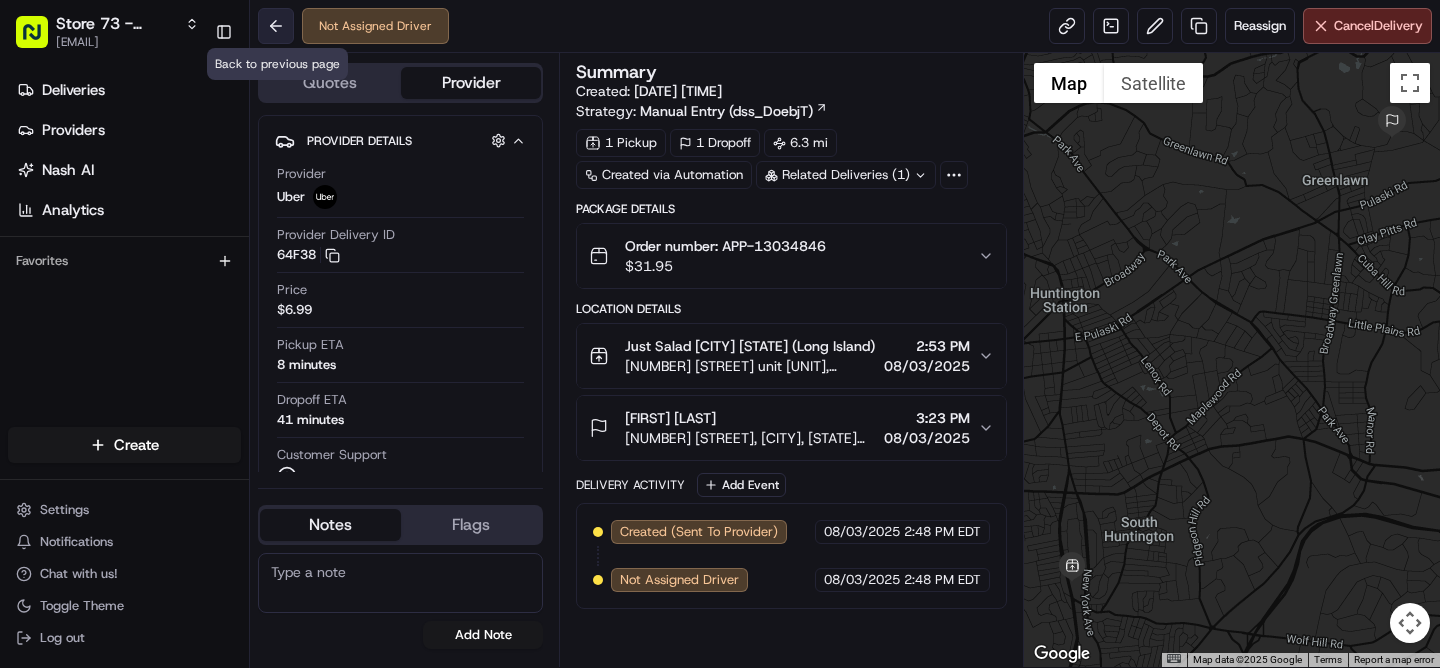 click at bounding box center [276, 26] 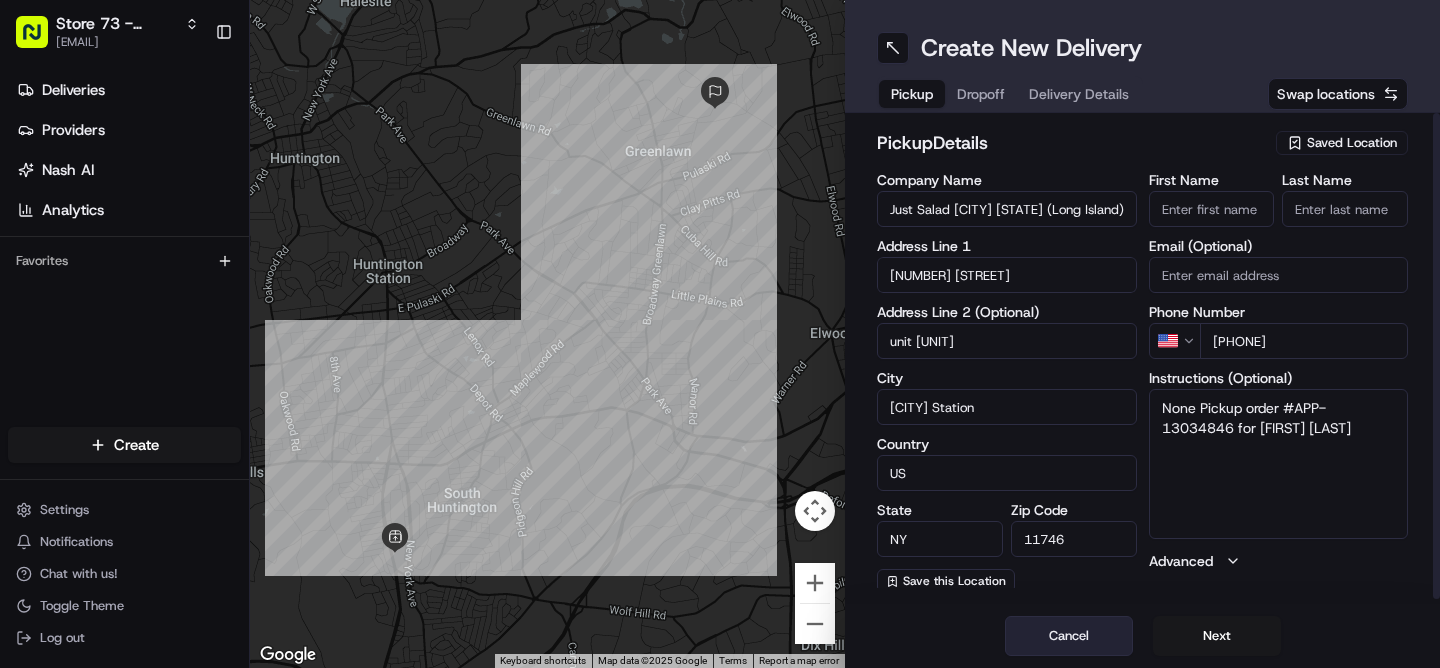 click on "Cancel" at bounding box center (1069, 636) 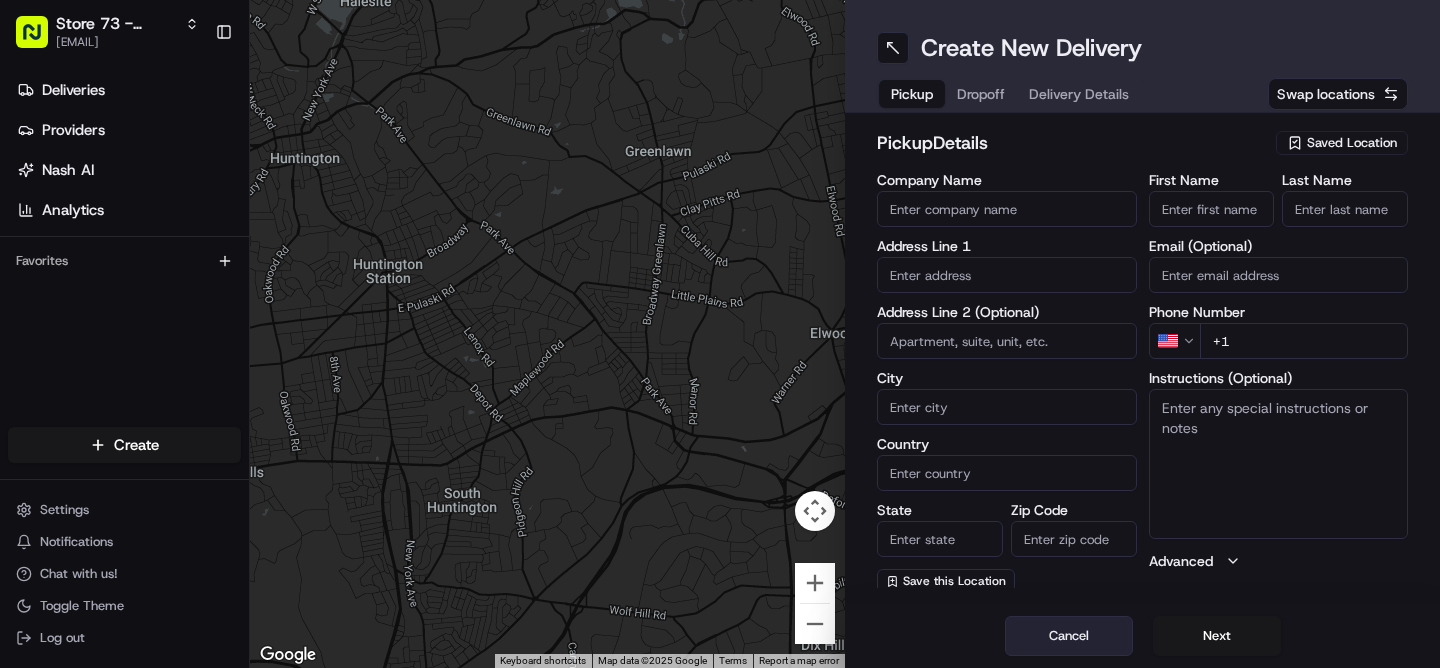 click on "Cancel" at bounding box center [1069, 636] 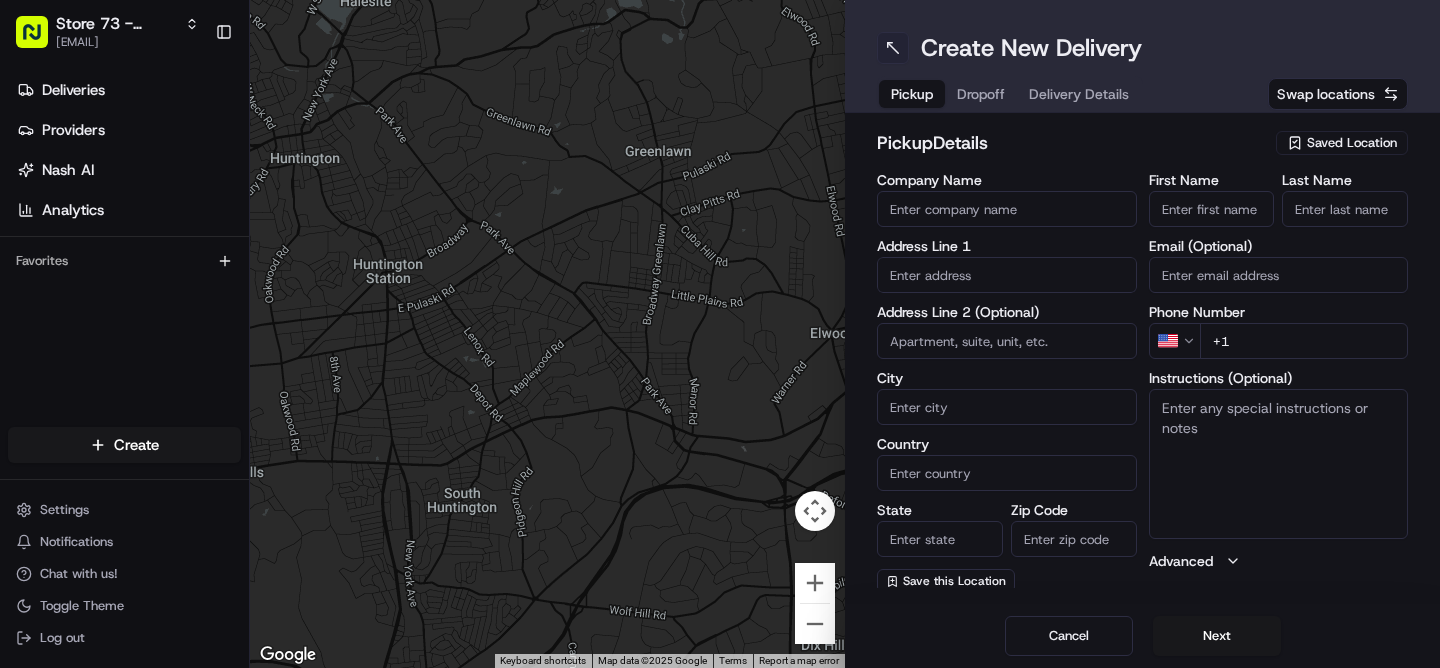 click at bounding box center (893, 48) 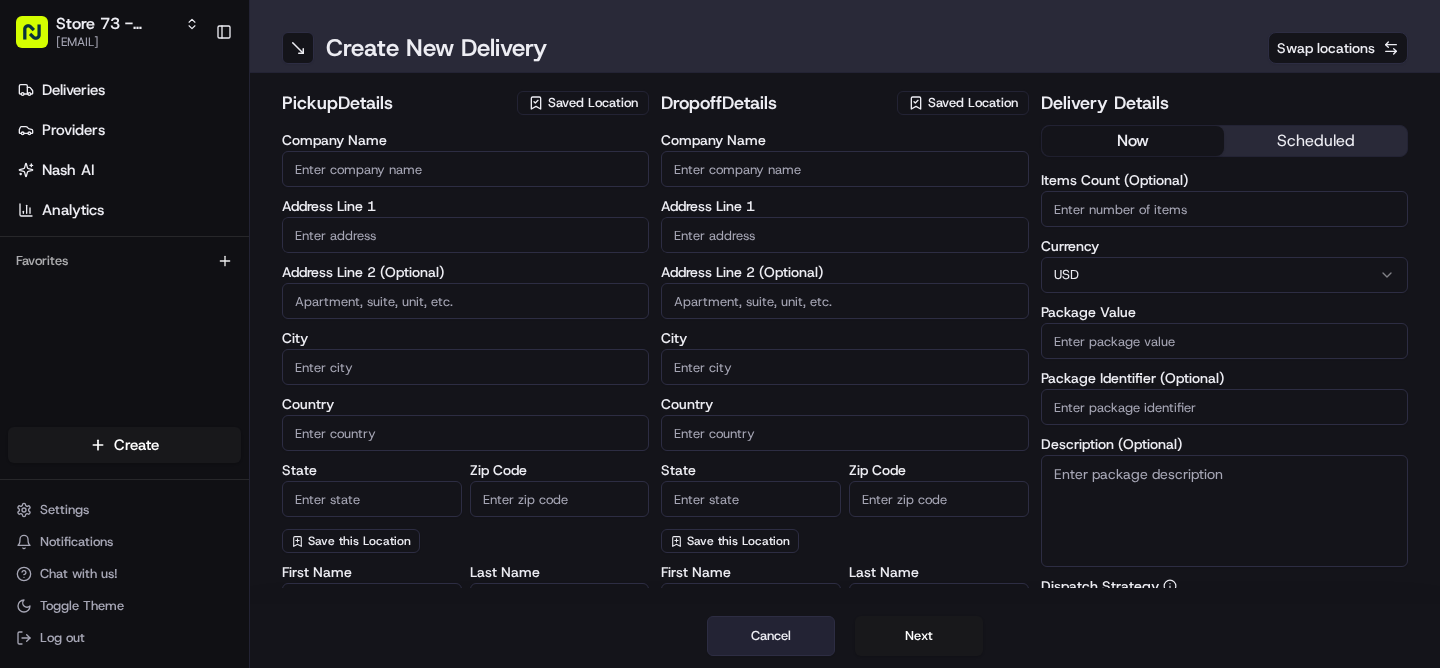 click on "Cancel" at bounding box center (771, 636) 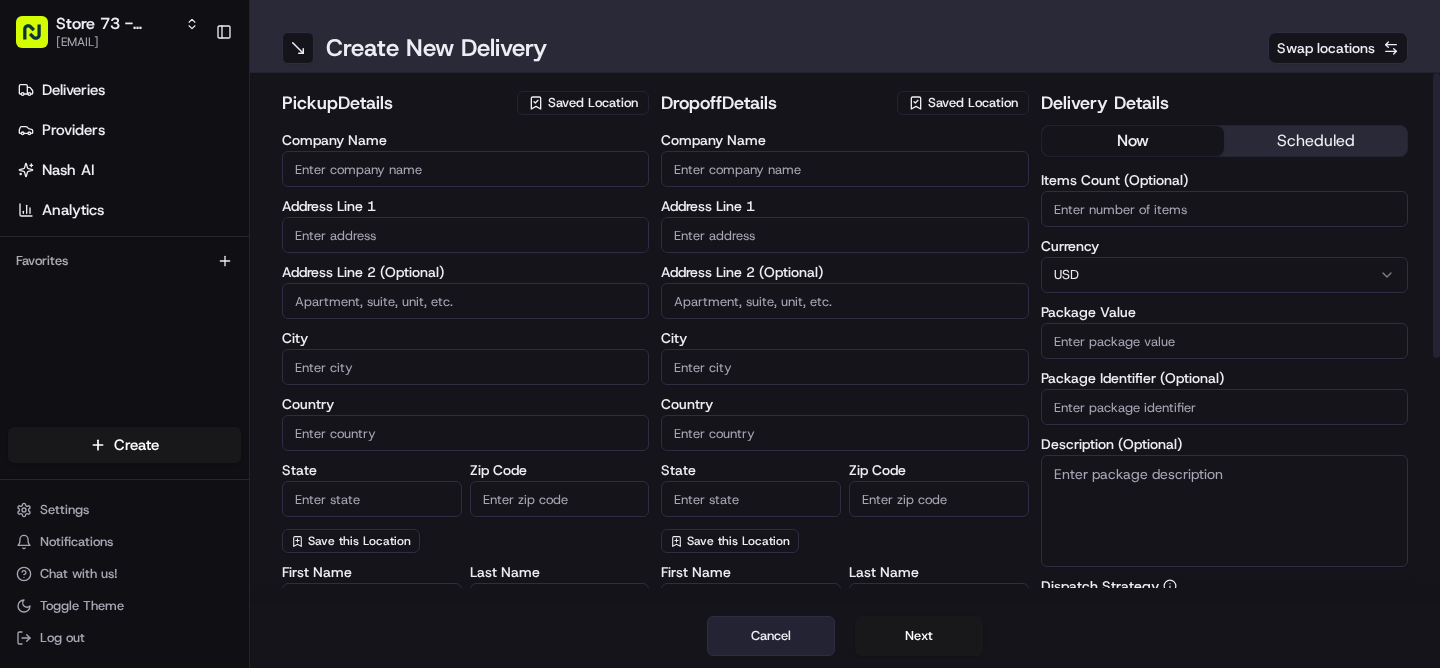 click on "Cancel" at bounding box center [771, 636] 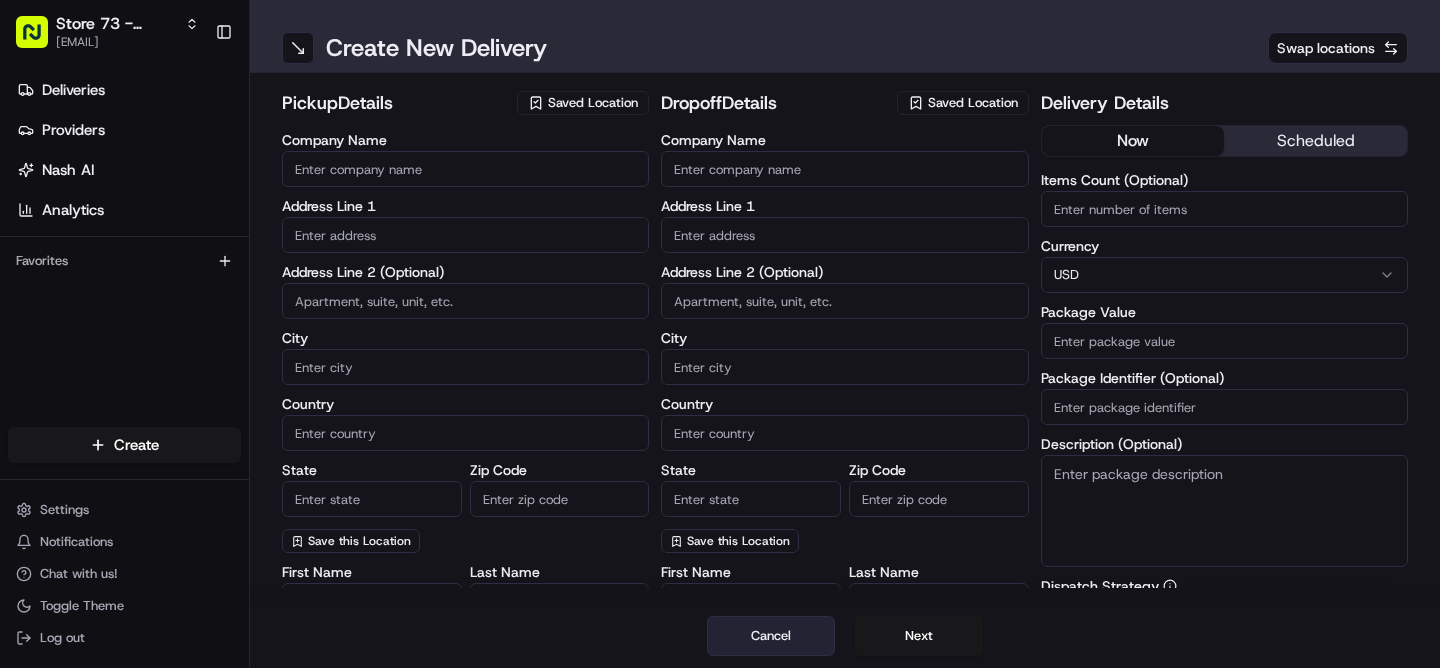 click on "Cancel" at bounding box center [771, 636] 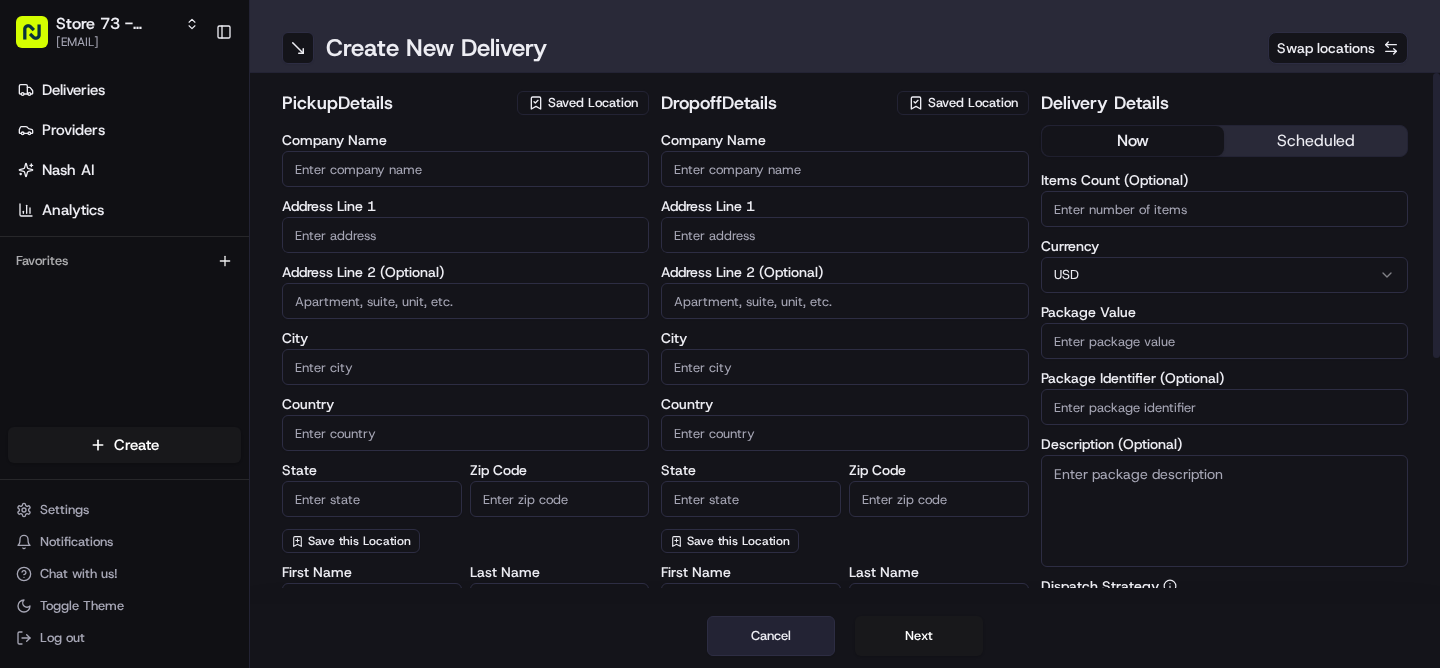 click on "Cancel" at bounding box center [771, 636] 